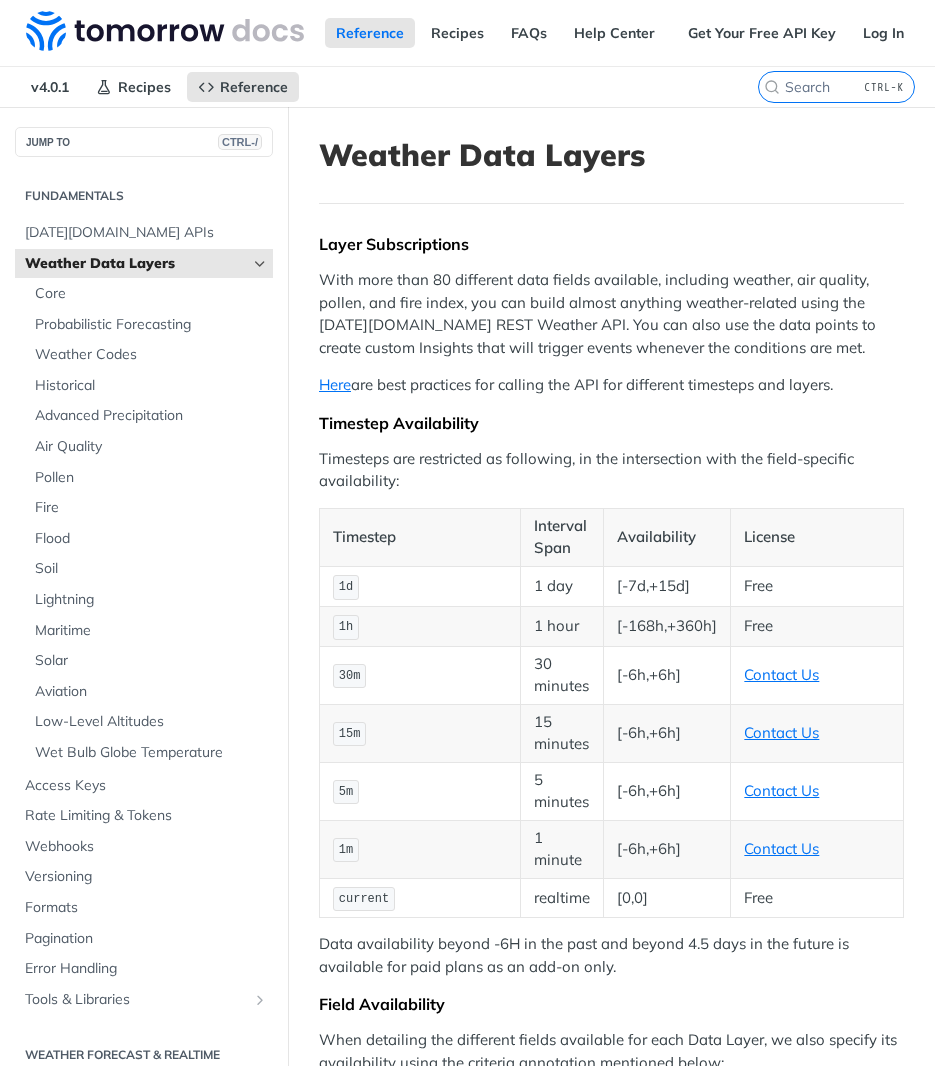 scroll, scrollTop: 0, scrollLeft: 0, axis: both 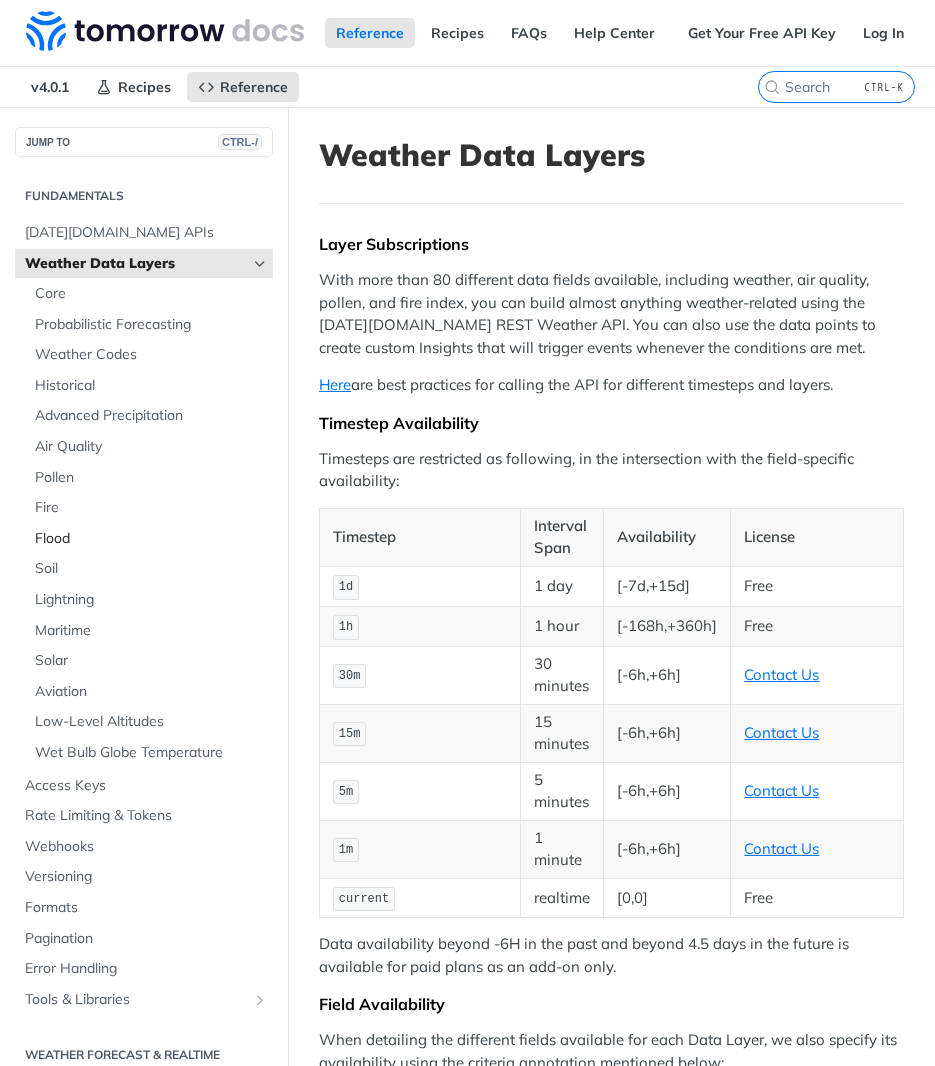 click on "Flood" at bounding box center (151, 539) 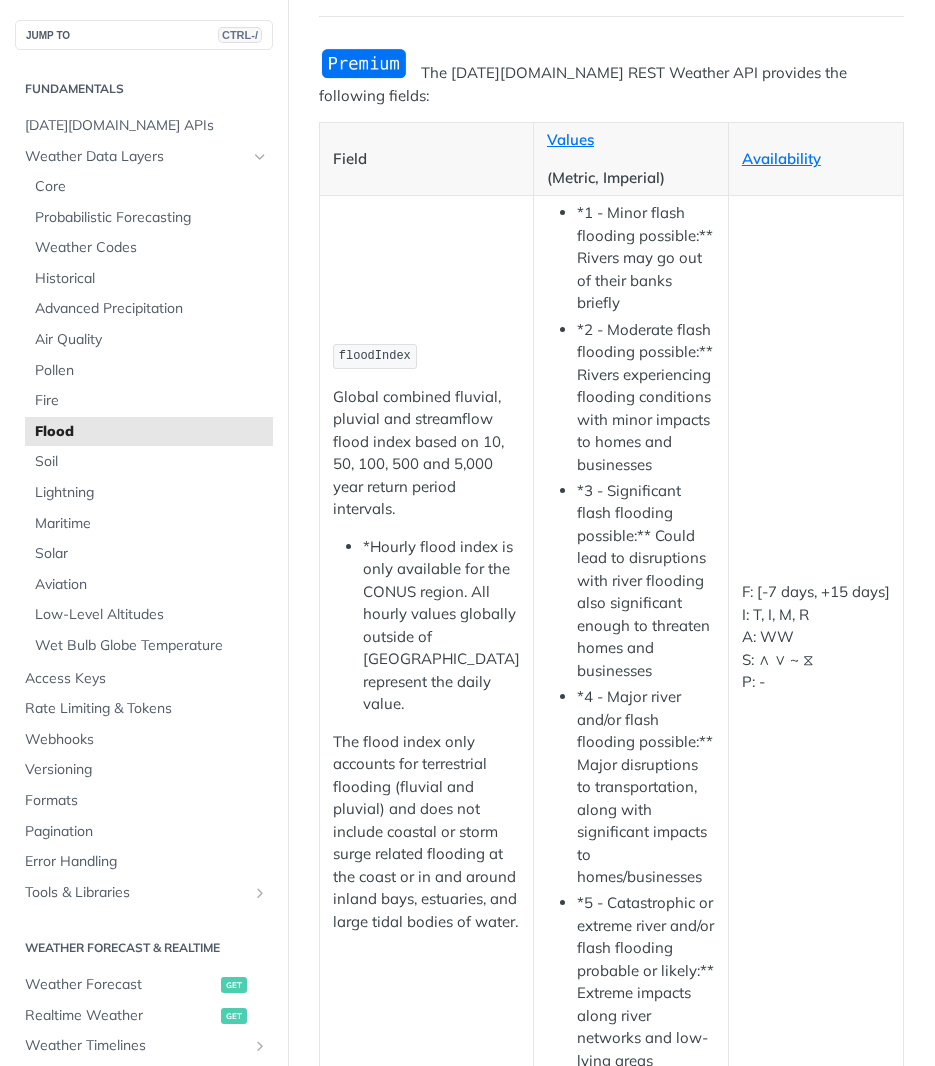 scroll, scrollTop: 186, scrollLeft: 0, axis: vertical 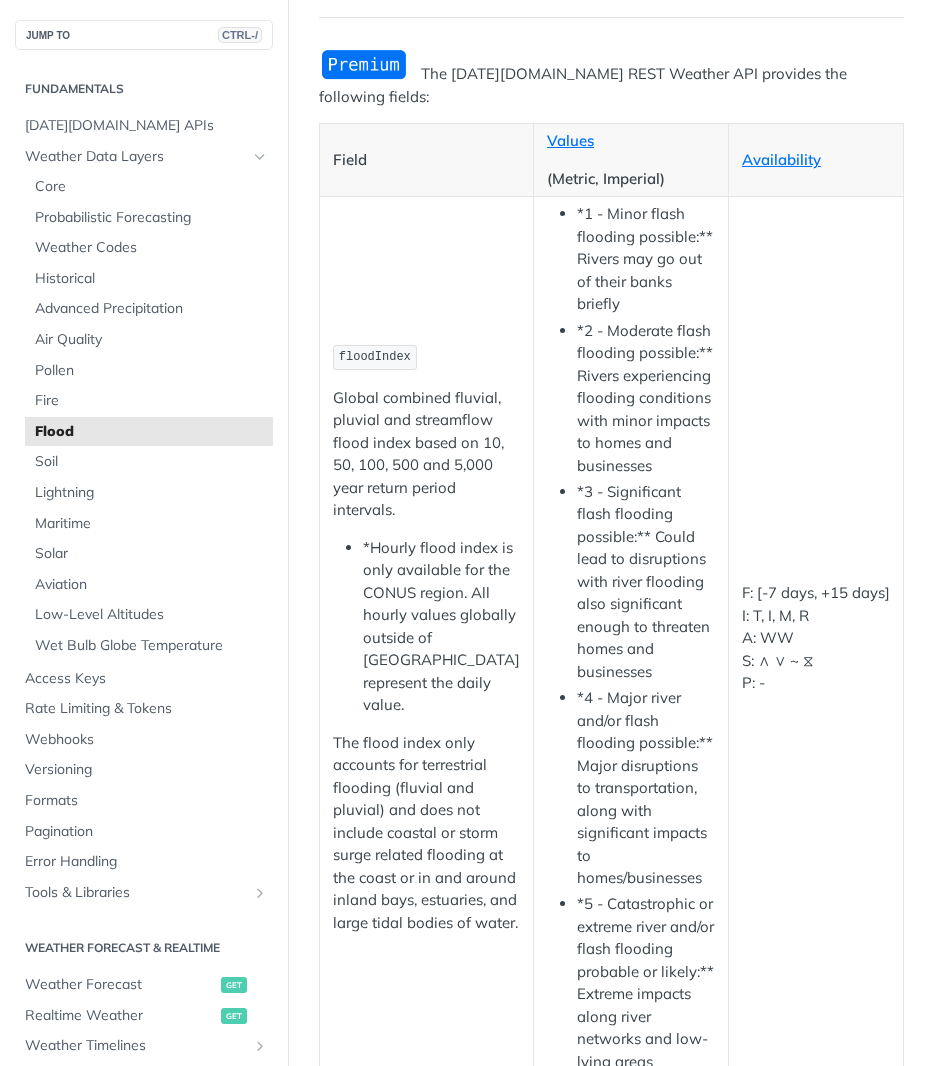click on "*3 - Significant flash flooding possible:** Could lead to disruptions with river flooding also significant enough to threaten homes and businesses" at bounding box center (646, 582) 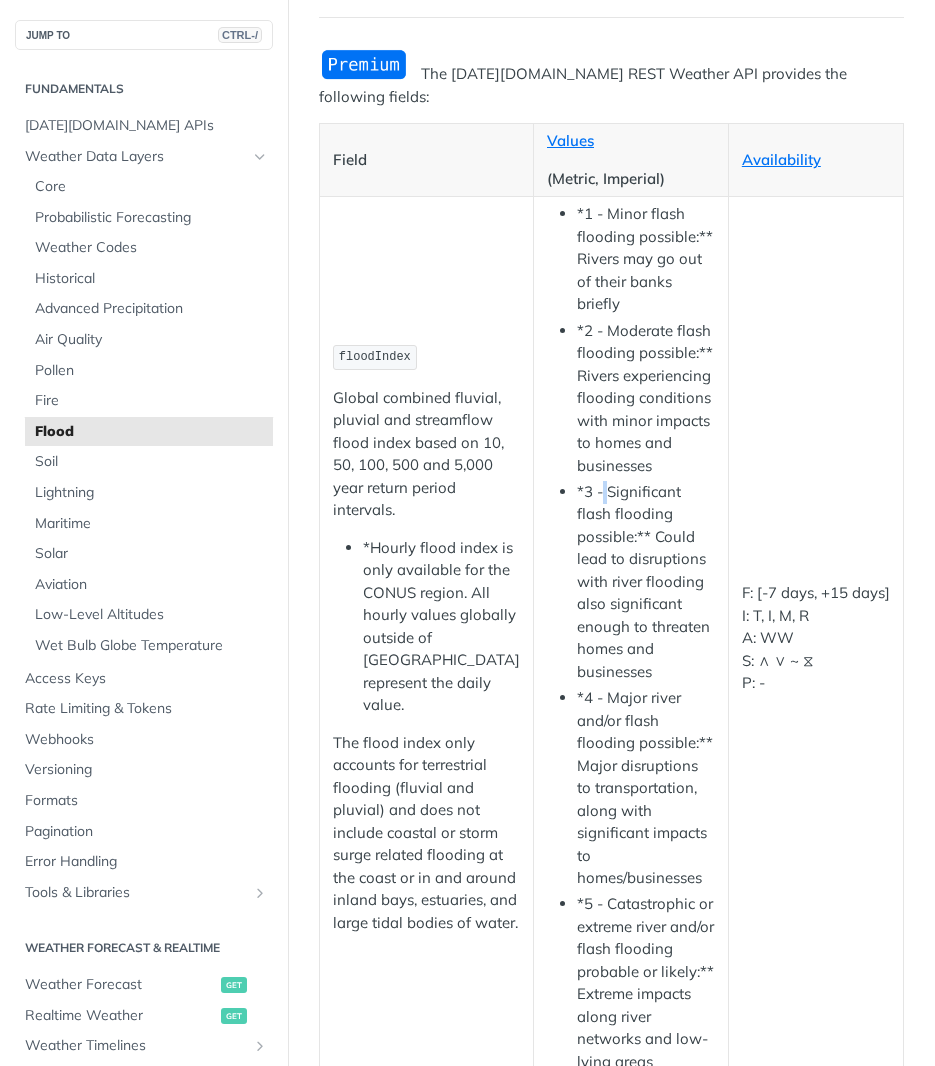 click on "*3 - Significant flash flooding possible:** Could lead to disruptions with river flooding also significant enough to threaten homes and businesses" at bounding box center (646, 582) 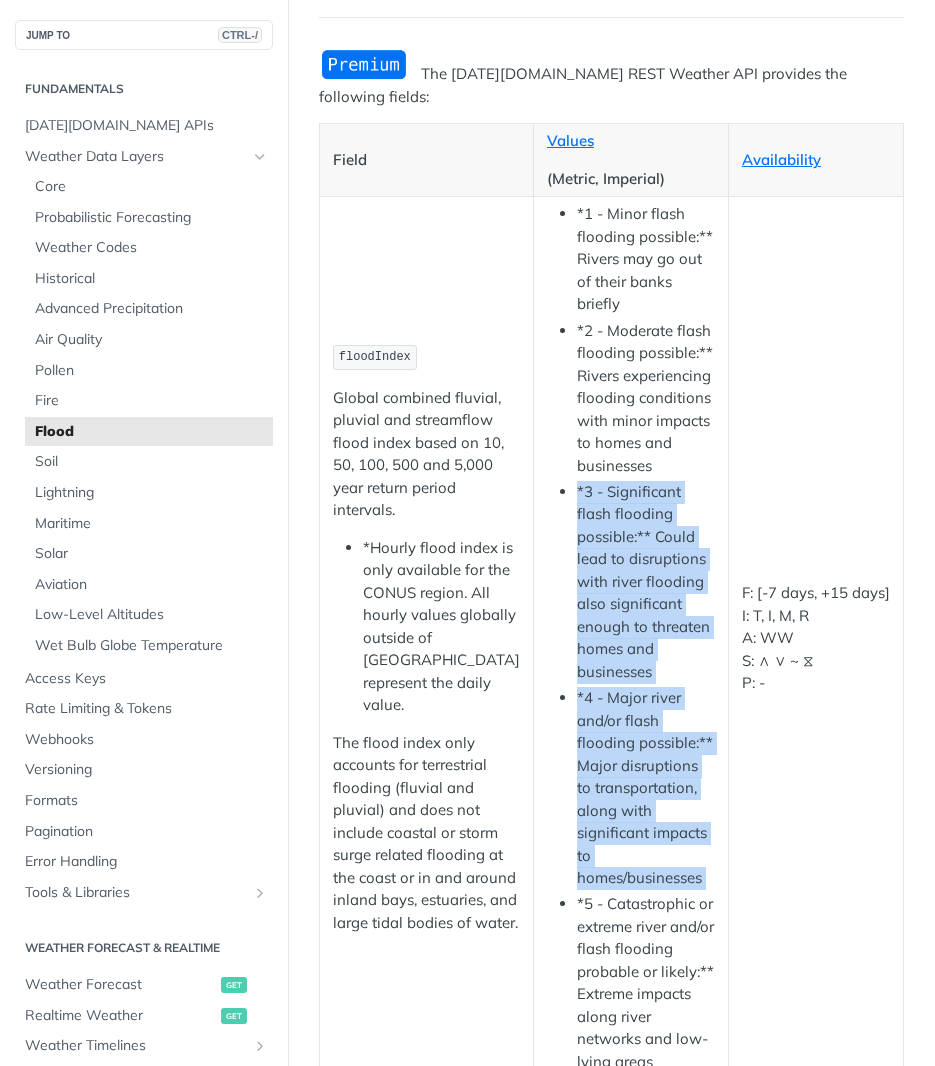 drag, startPoint x: 594, startPoint y: 458, endPoint x: 601, endPoint y: 735, distance: 277.08844 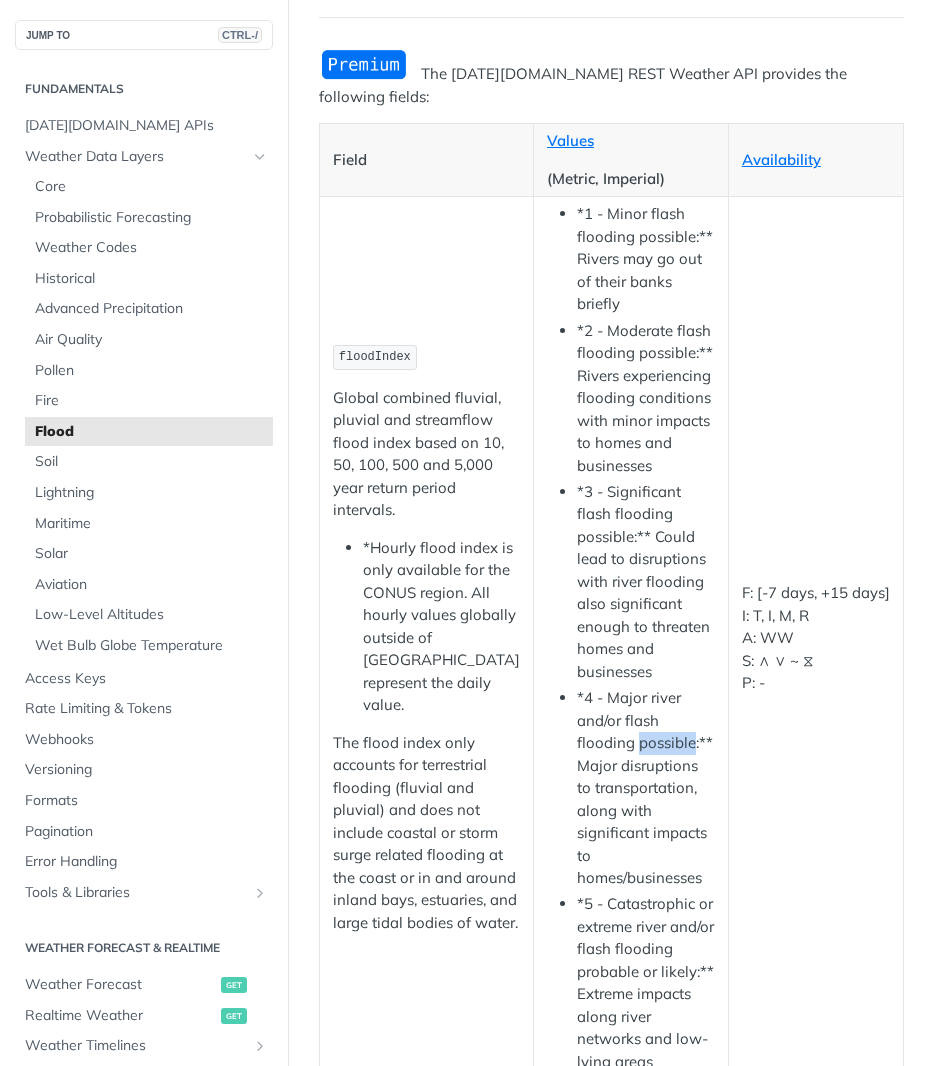 click on "*4 - Major river and/or flash flooding possible:** Major disruptions to transportation, along with significant impacts to homes/businesses" at bounding box center [646, 788] 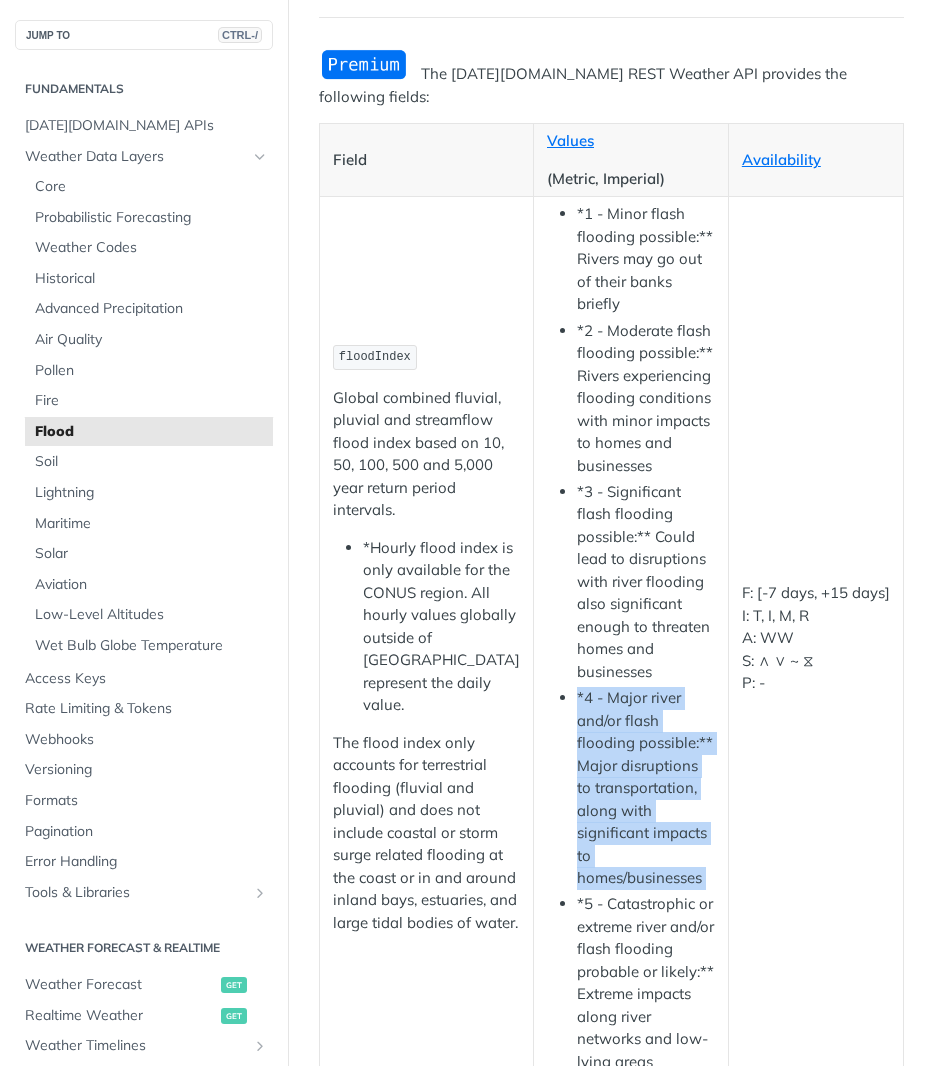 click on "*4 - Major river and/or flash flooding possible:** Major disruptions to transportation, along with significant impacts to homes/businesses" at bounding box center (646, 788) 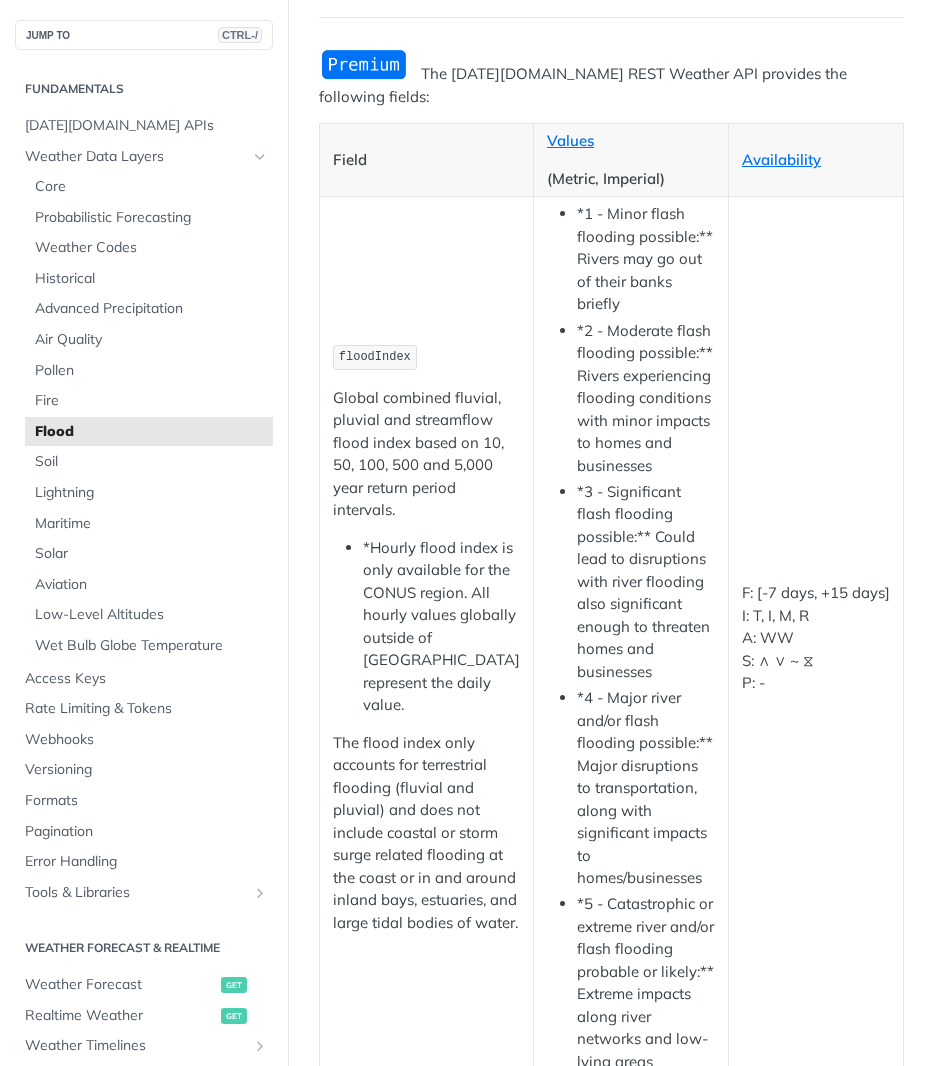 drag, startPoint x: 604, startPoint y: 687, endPoint x: 454, endPoint y: 696, distance: 150.26976 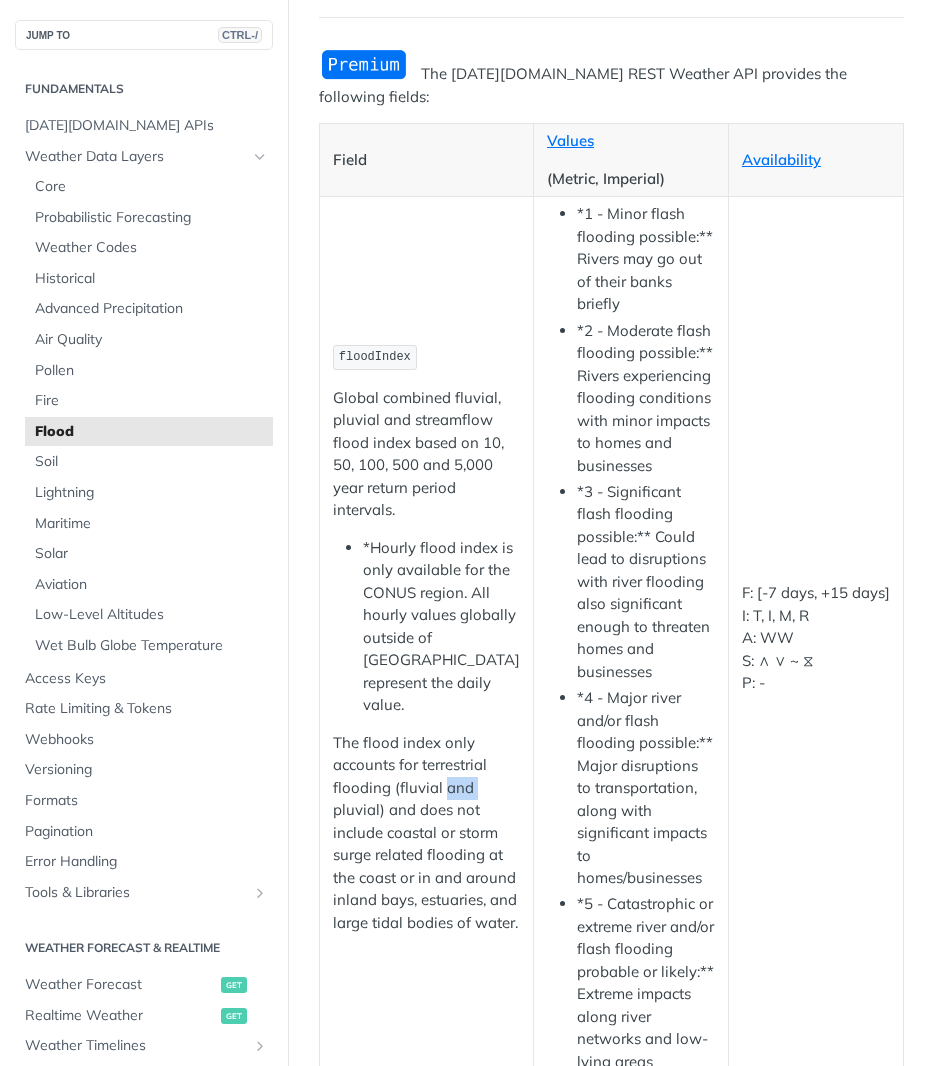 click on "The flood index only accounts for terrestrial flooding (fluvial and pluvial) and does not include coastal or storm surge related flooding at the coast or in and around inland bays, estuaries, and large tidal bodies of water." at bounding box center (426, 833) 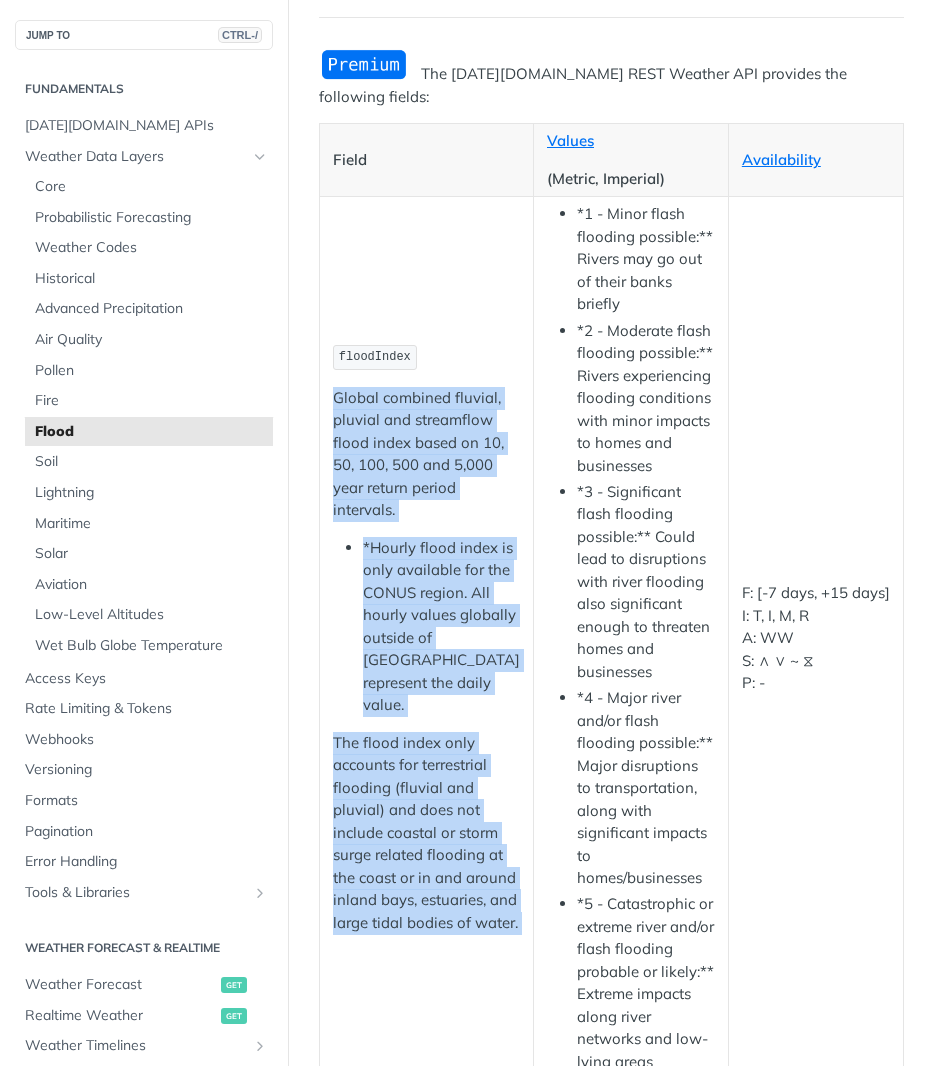 drag, startPoint x: 454, startPoint y: 696, endPoint x: 444, endPoint y: 387, distance: 309.16177 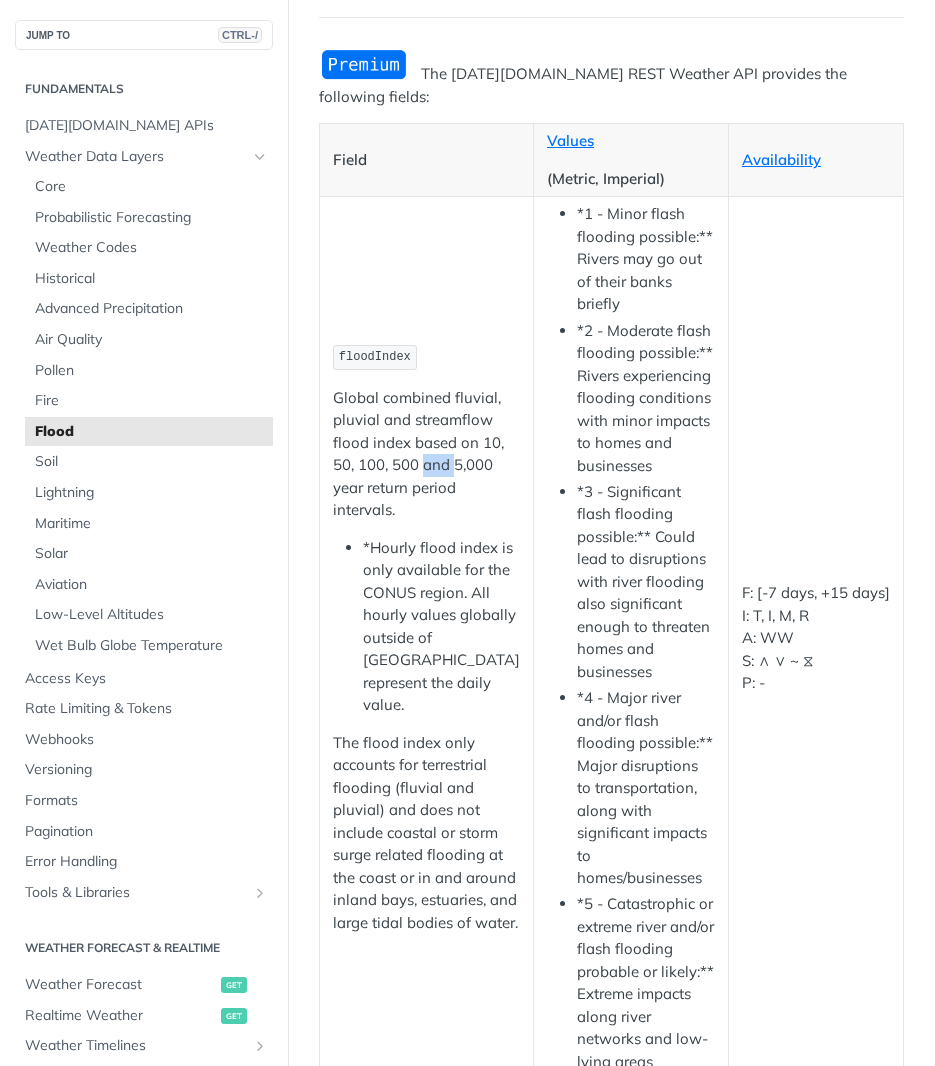 click on "Global combined fluvial, pluvial and streamflow flood index based on 10, 50, 100, 500 and 5,000 year return period intervals." at bounding box center [426, 454] 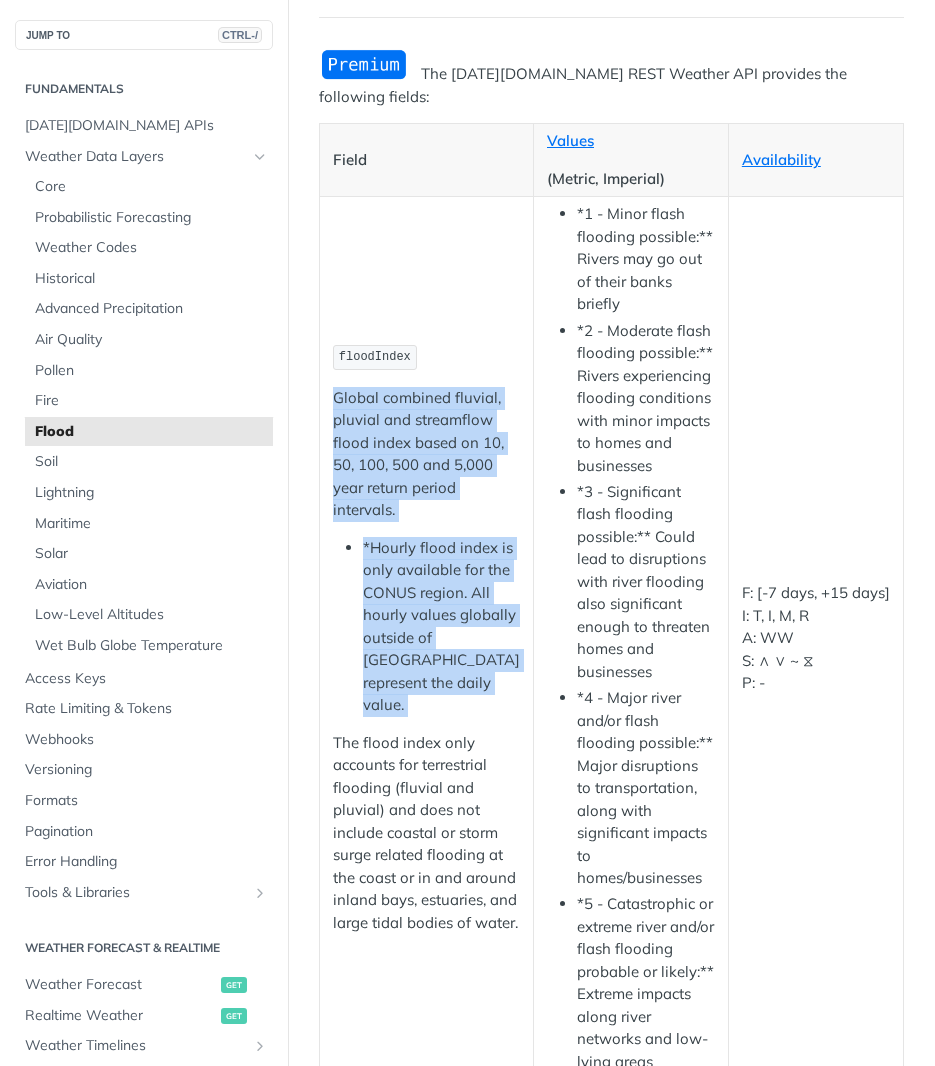 drag, startPoint x: 444, startPoint y: 387, endPoint x: 430, endPoint y: 570, distance: 183.53474 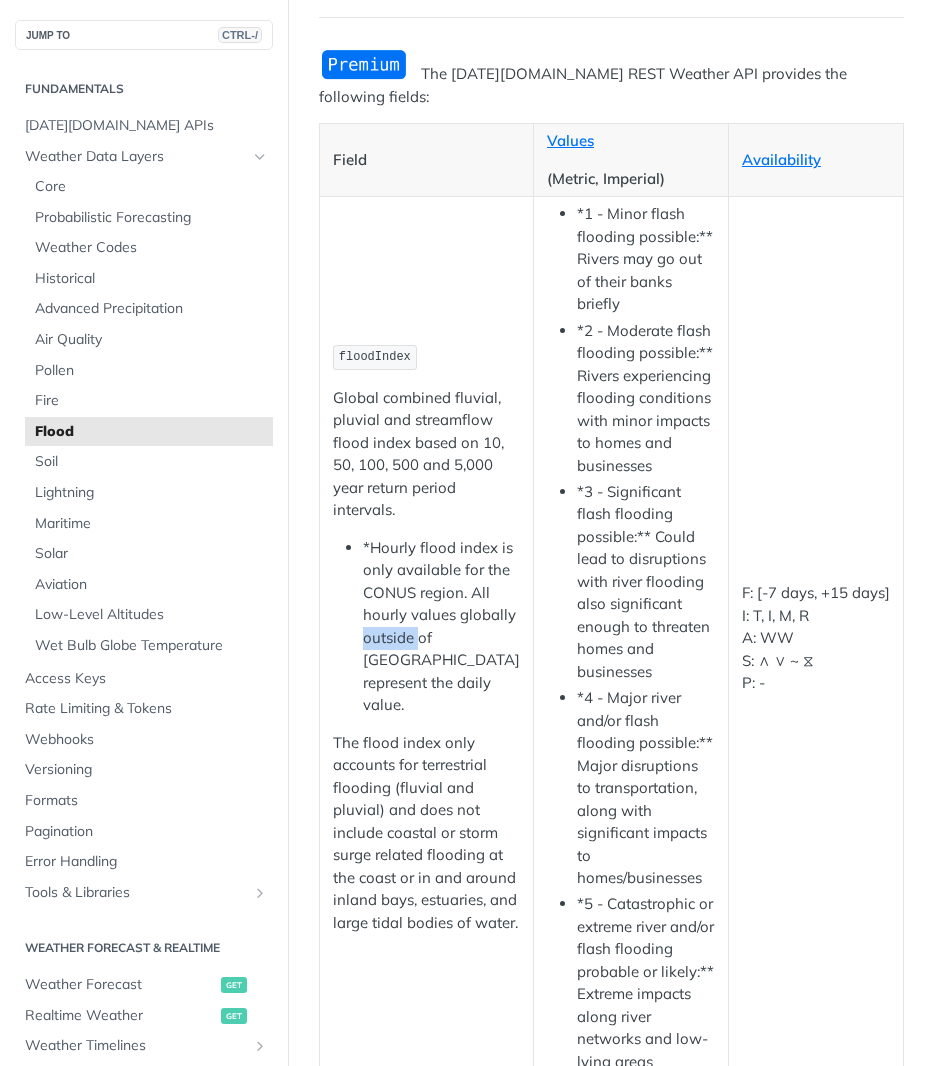 click on "*Hourly flood index is only available for the CONUS region. All hourly values globally outside of [GEOGRAPHIC_DATA] represent the daily value." at bounding box center [441, 627] 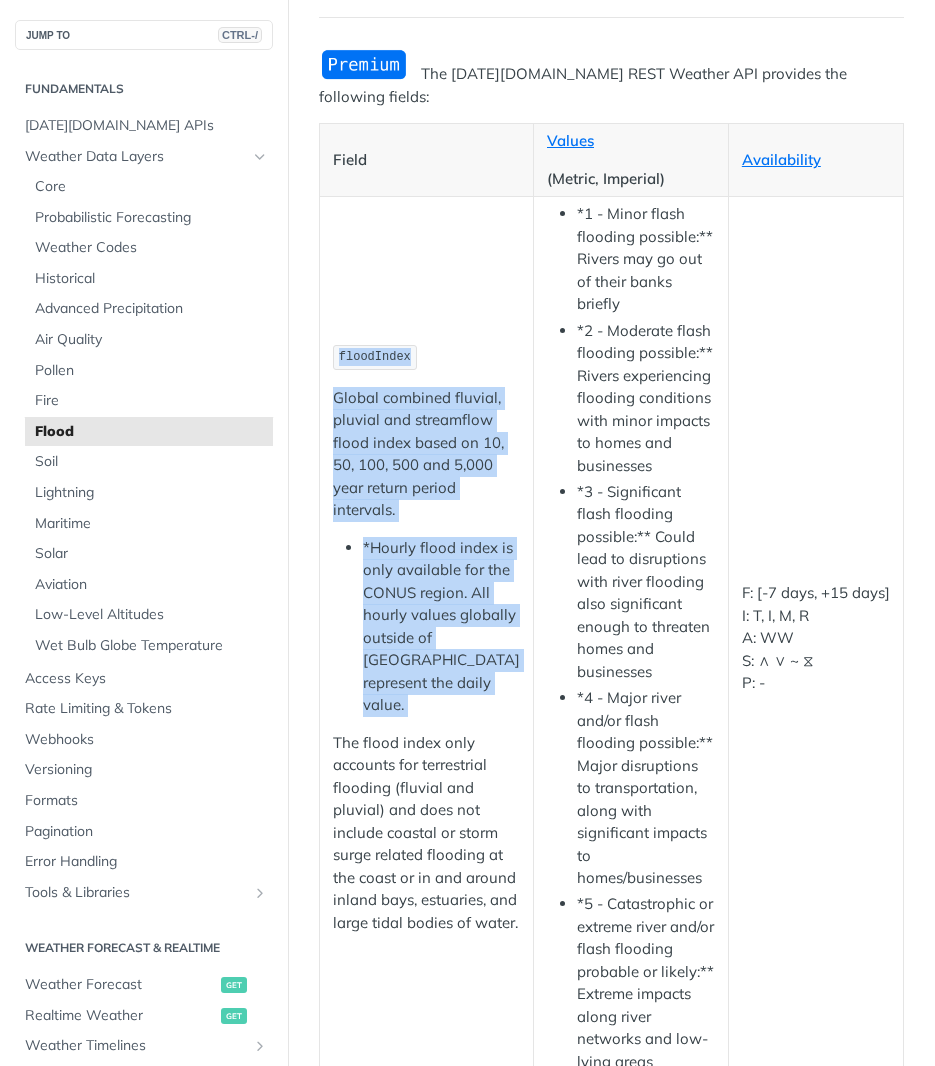 drag, startPoint x: 430, startPoint y: 570, endPoint x: 407, endPoint y: 293, distance: 277.95325 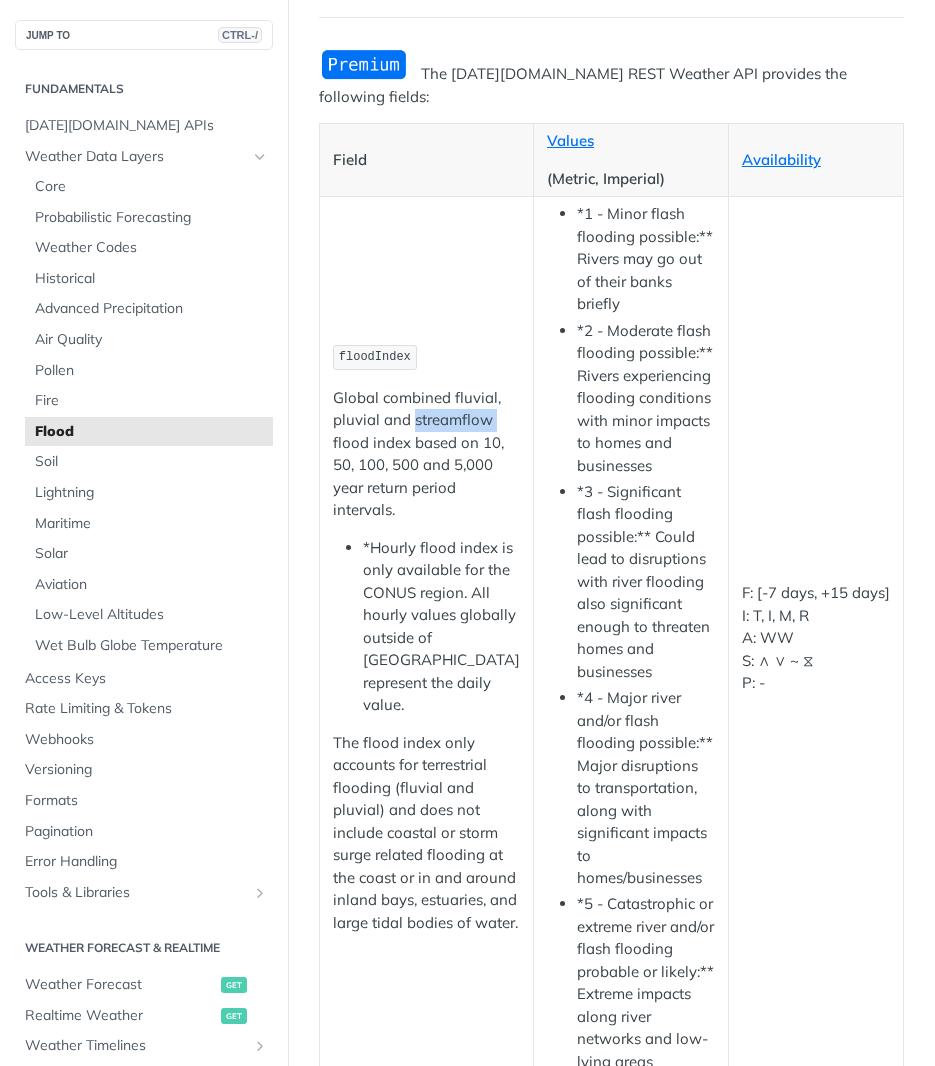 click on "Global combined fluvial, pluvial and streamflow flood index based on 10, 50, 100, 500 and 5,000 year return period intervals." at bounding box center (426, 454) 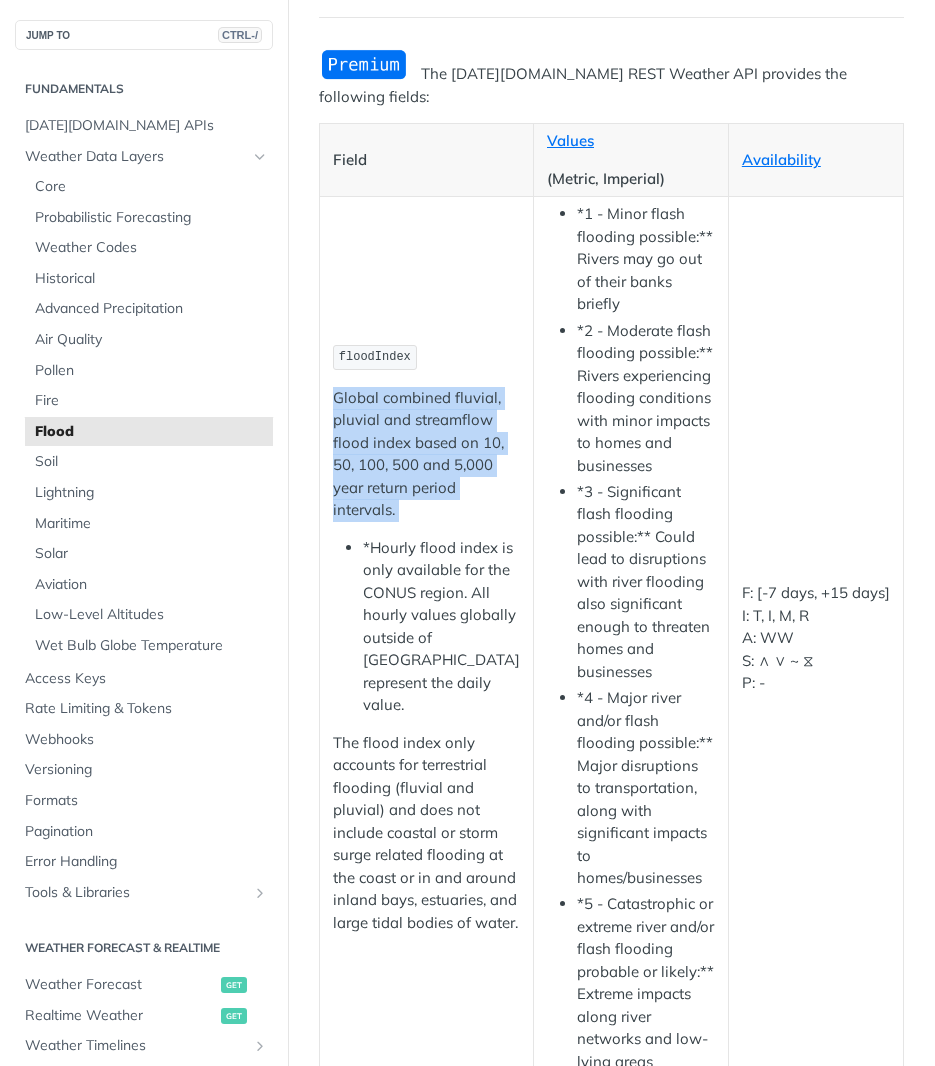 click on "Global combined fluvial, pluvial and streamflow flood index based on 10, 50, 100, 500 and 5,000 year return period intervals." at bounding box center [426, 454] 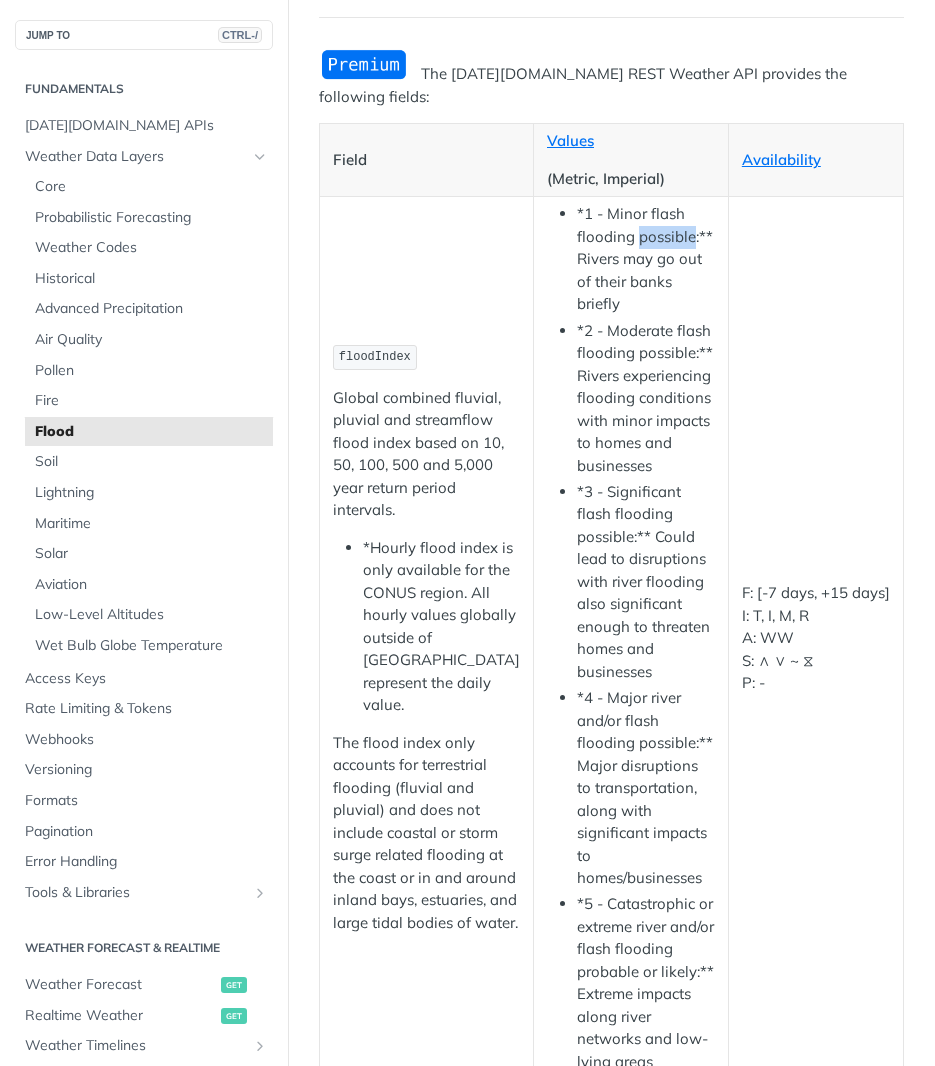 click on "*1 - Minor flash flooding possible:** Rivers may go out of their banks briefly" at bounding box center [646, 259] 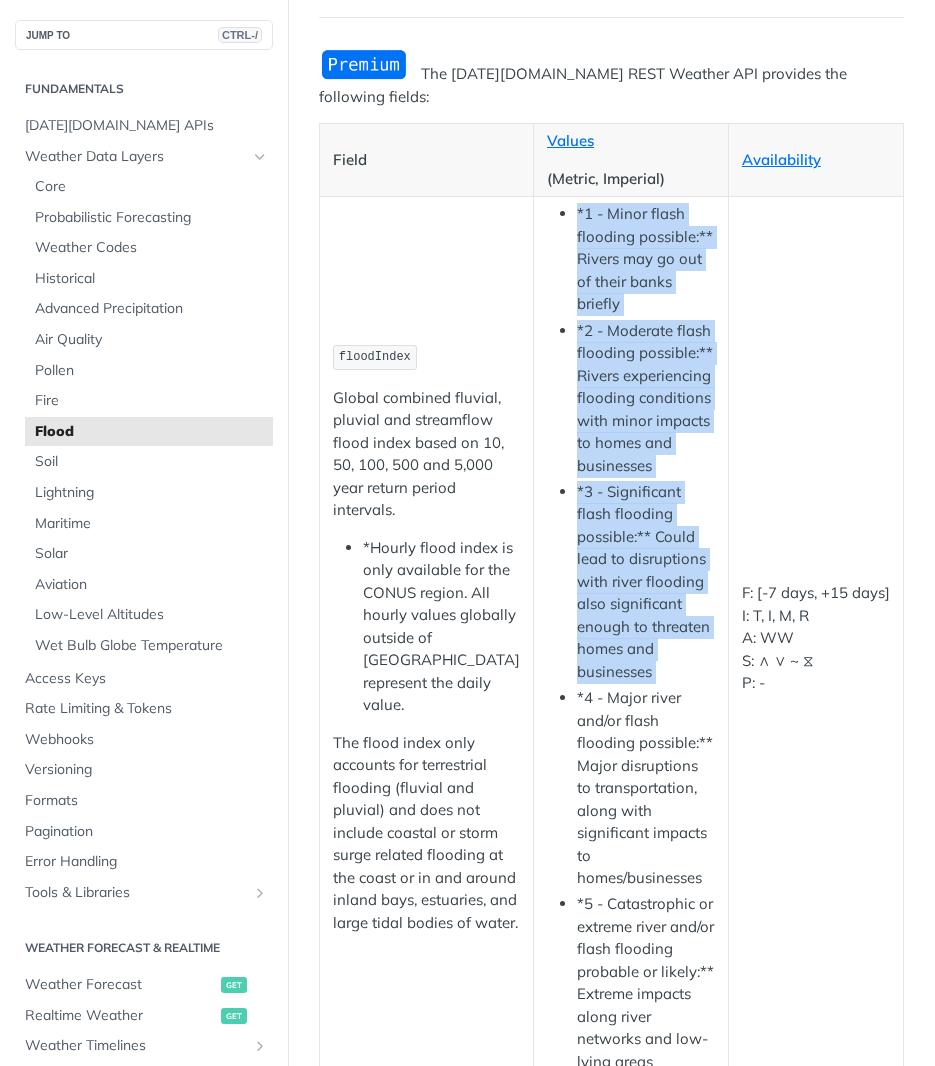 drag, startPoint x: 649, startPoint y: 224, endPoint x: 636, endPoint y: 551, distance: 327.2583 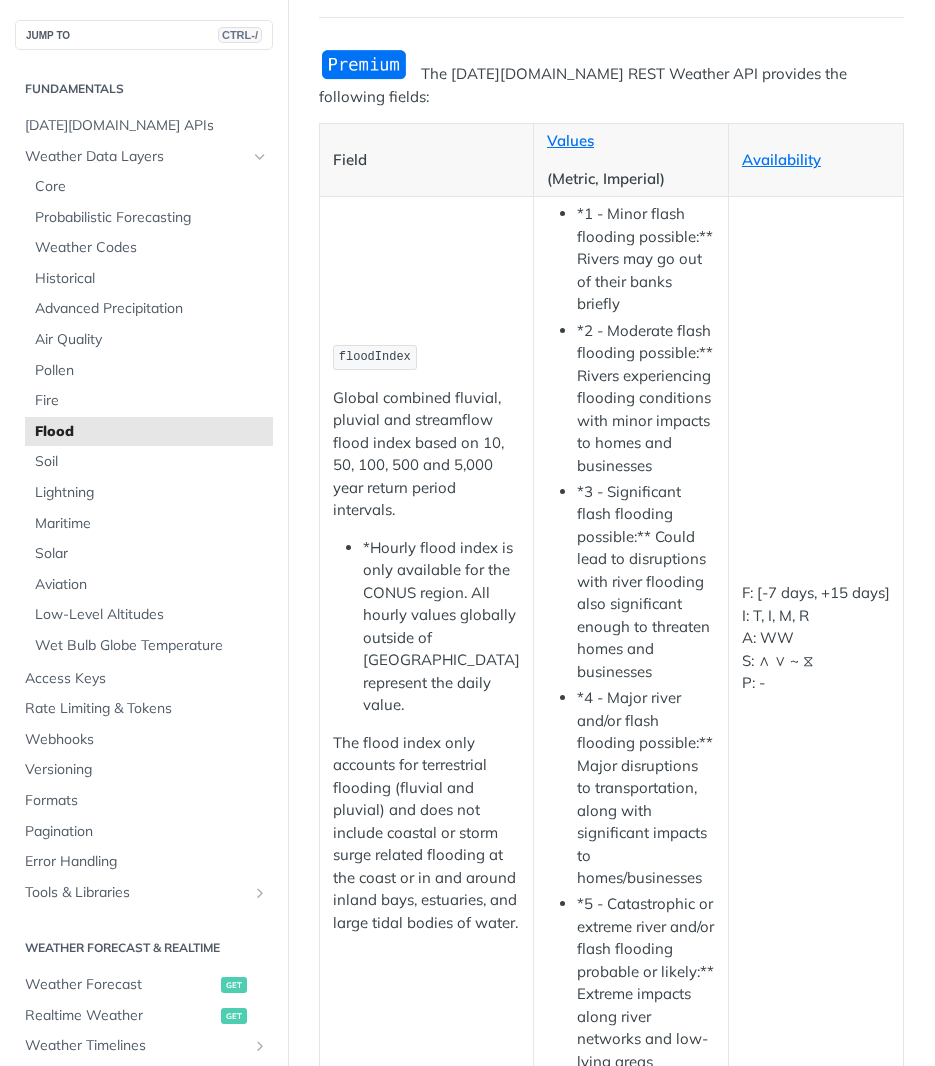 click on "*3 - Significant flash flooding possible:** Could lead to disruptions with river flooding also significant enough to threaten homes and businesses" at bounding box center [646, 582] 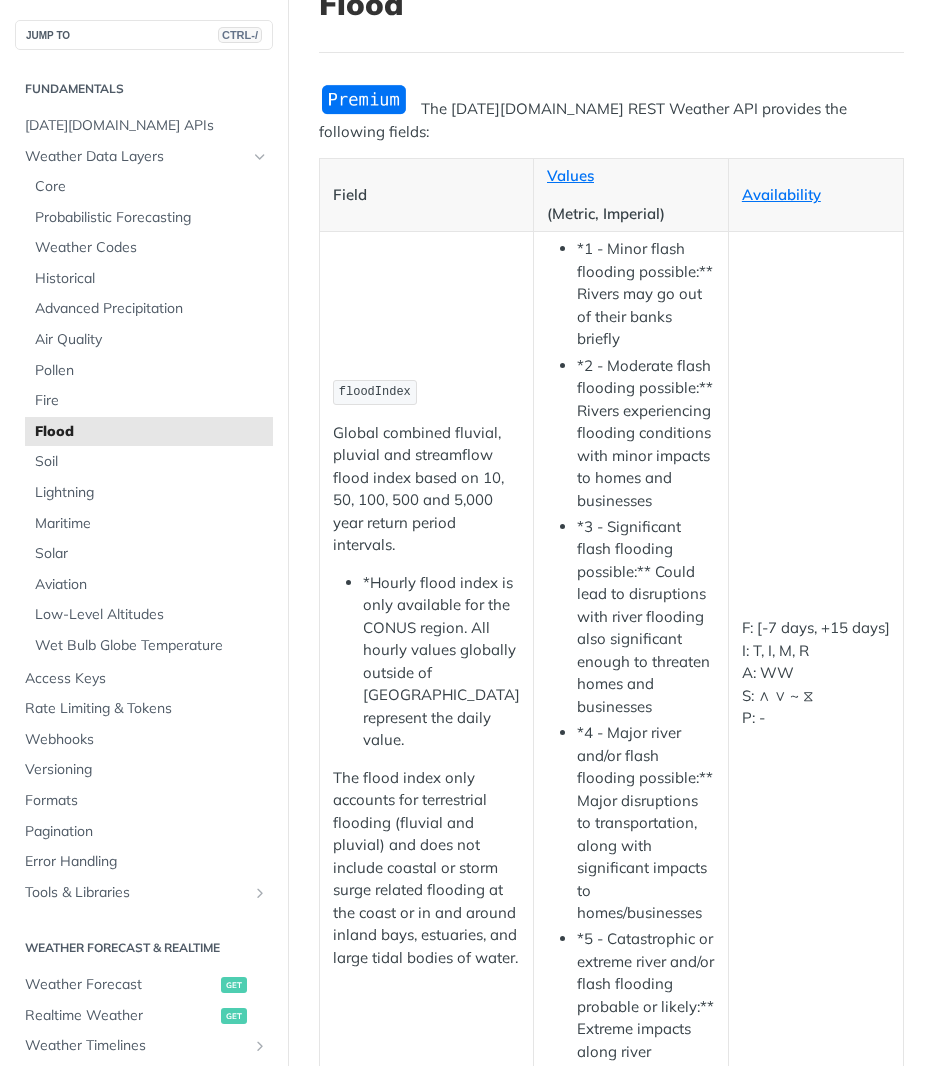 scroll, scrollTop: 150, scrollLeft: 0, axis: vertical 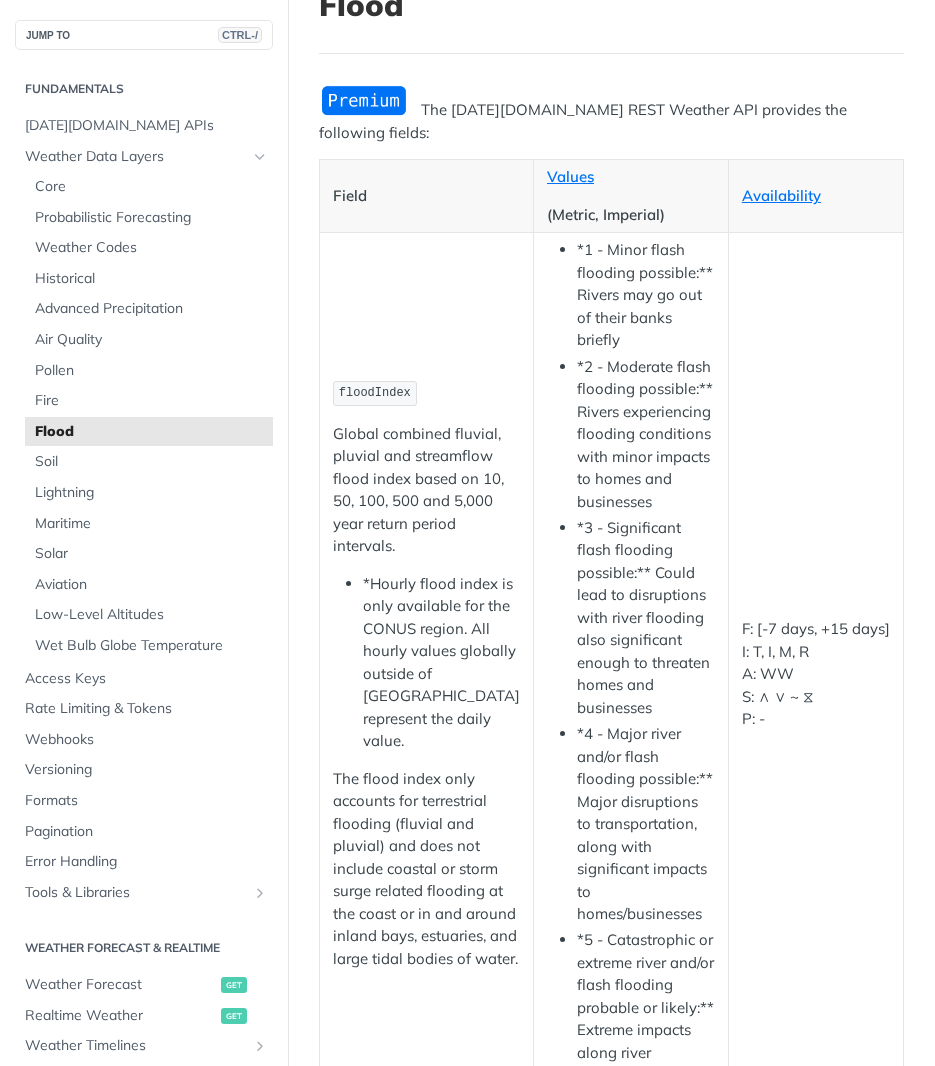 click on "*1 - Minor flash flooding possible:** Rivers may go out of their banks briefly" at bounding box center (646, 295) 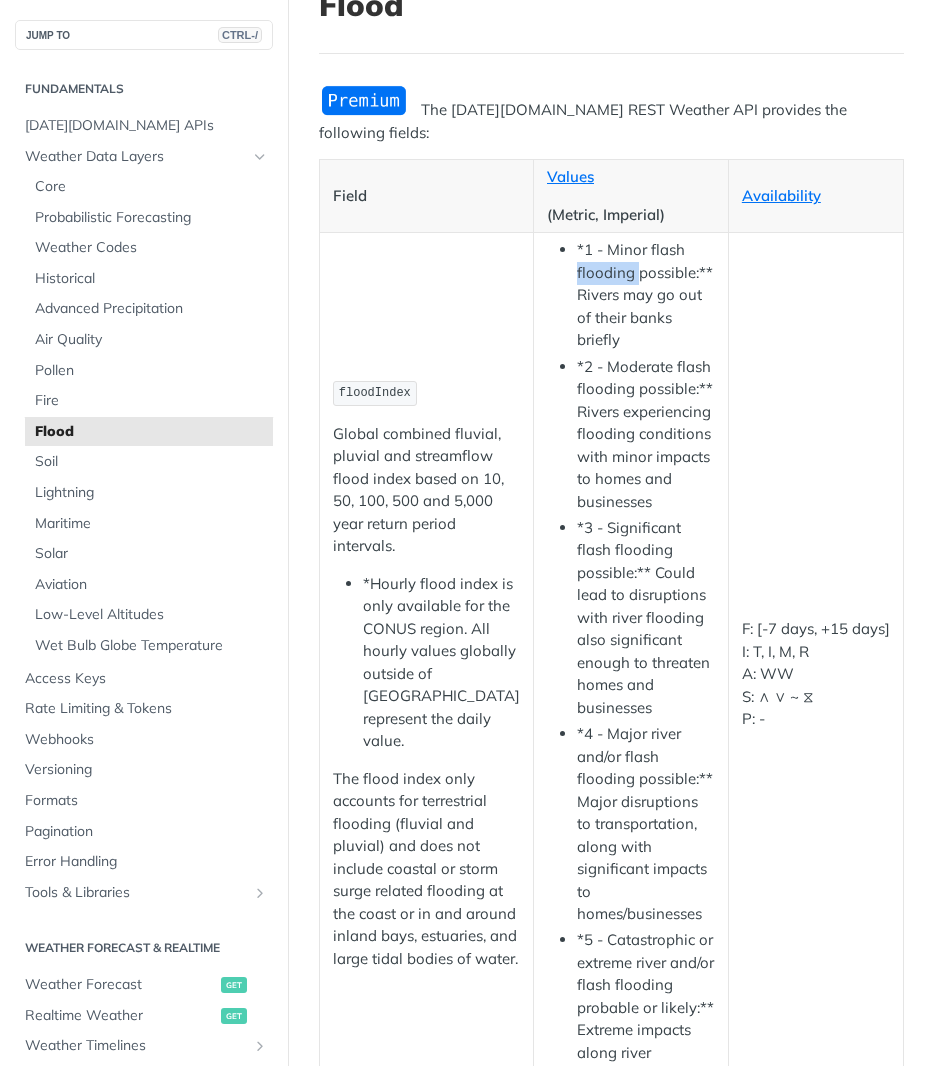 click on "*1 - Minor flash flooding possible:** Rivers may go out of their banks briefly" at bounding box center [646, 295] 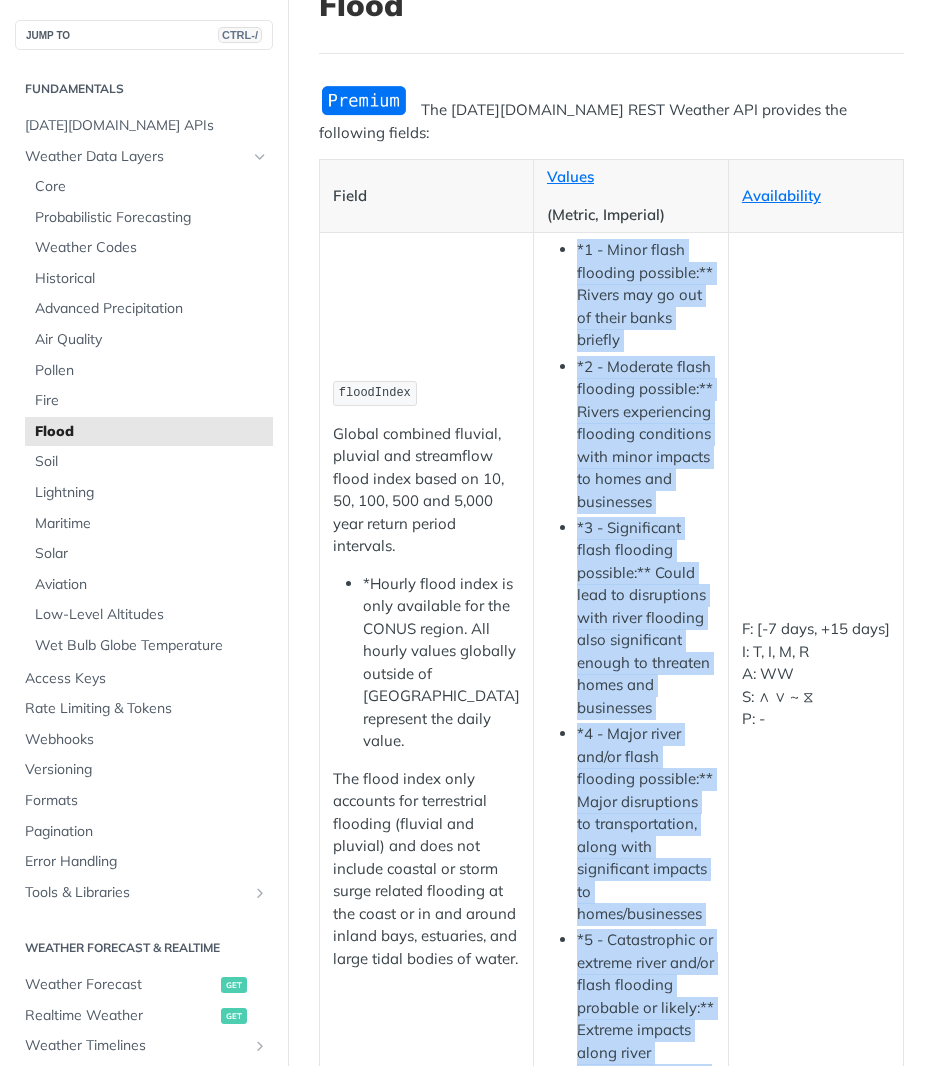 drag, startPoint x: 592, startPoint y: 257, endPoint x: 588, endPoint y: 854, distance: 597.0134 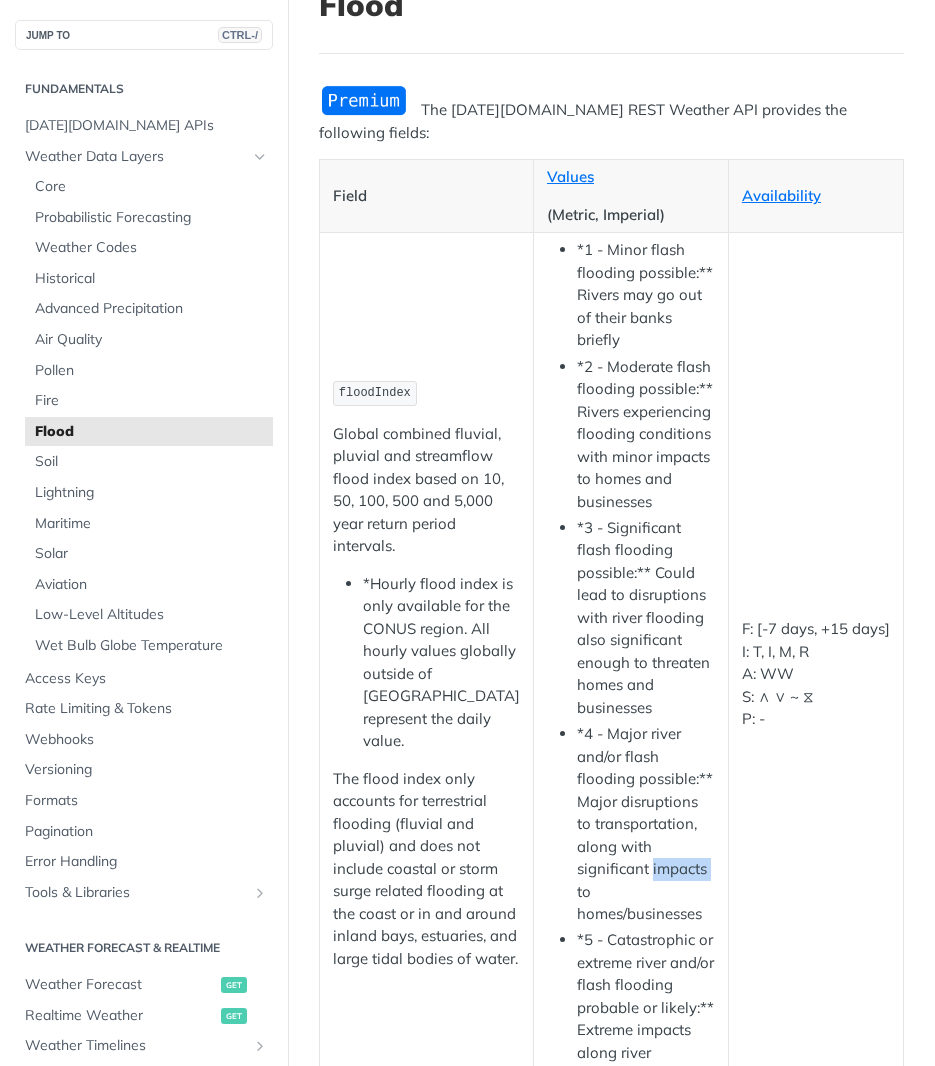 click on "*4 - Major river and/or flash flooding possible:** Major disruptions to transportation, along with significant impacts to homes/businesses" at bounding box center (646, 824) 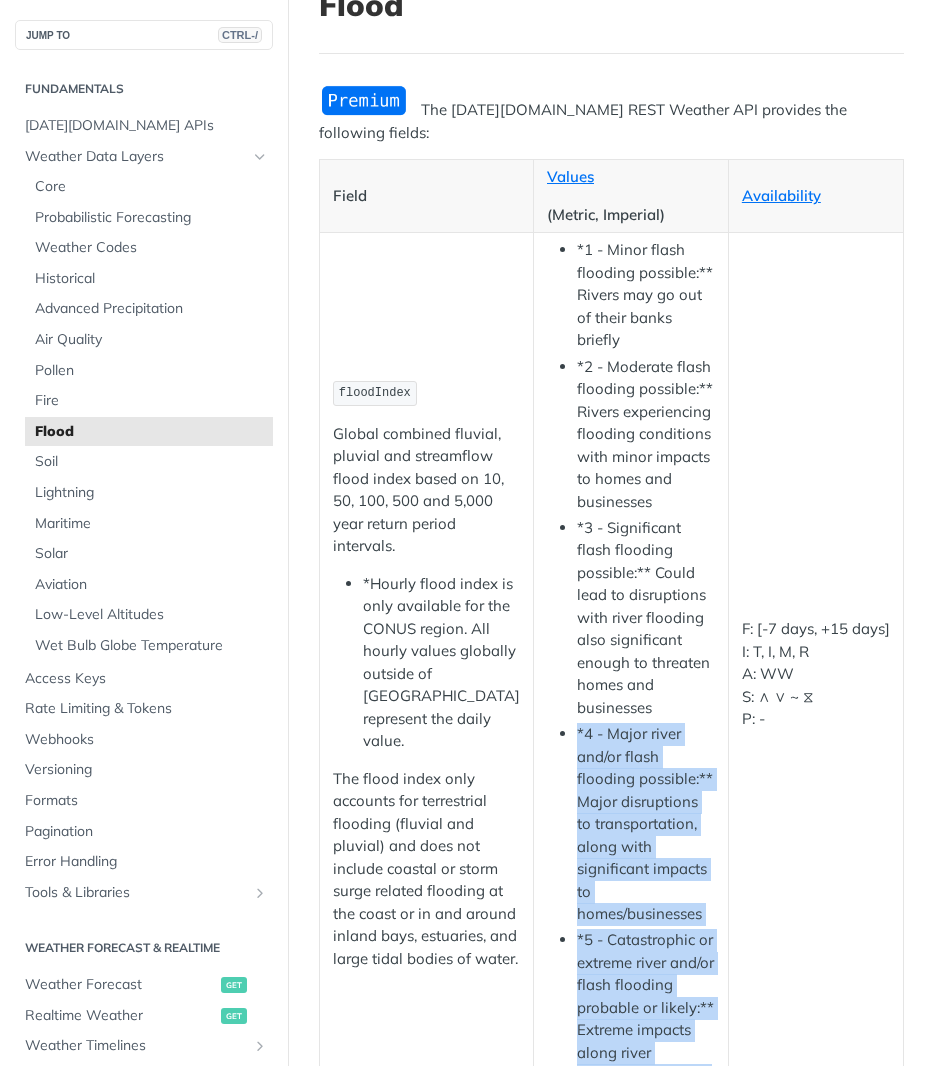 drag, startPoint x: 596, startPoint y: 812, endPoint x: 598, endPoint y: 909, distance: 97.020615 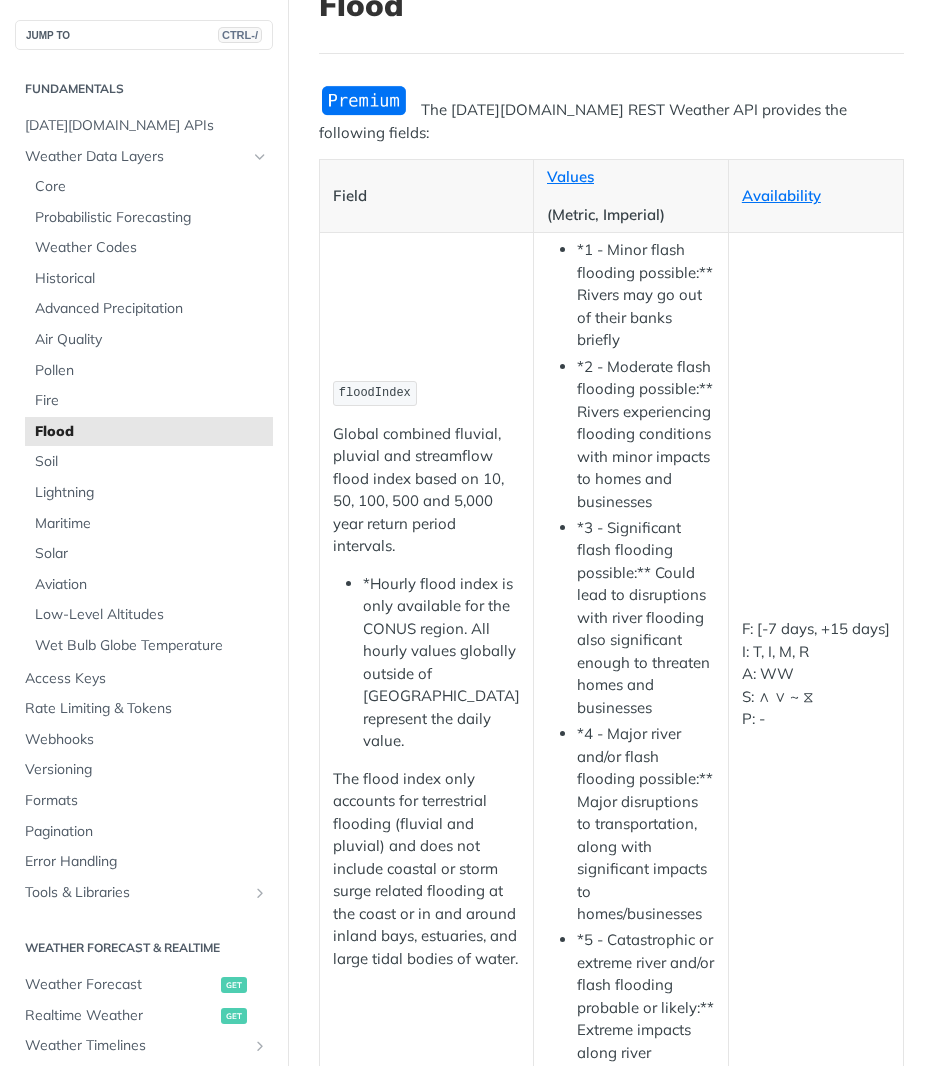 drag, startPoint x: 598, startPoint y: 909, endPoint x: 440, endPoint y: 808, distance: 187.52333 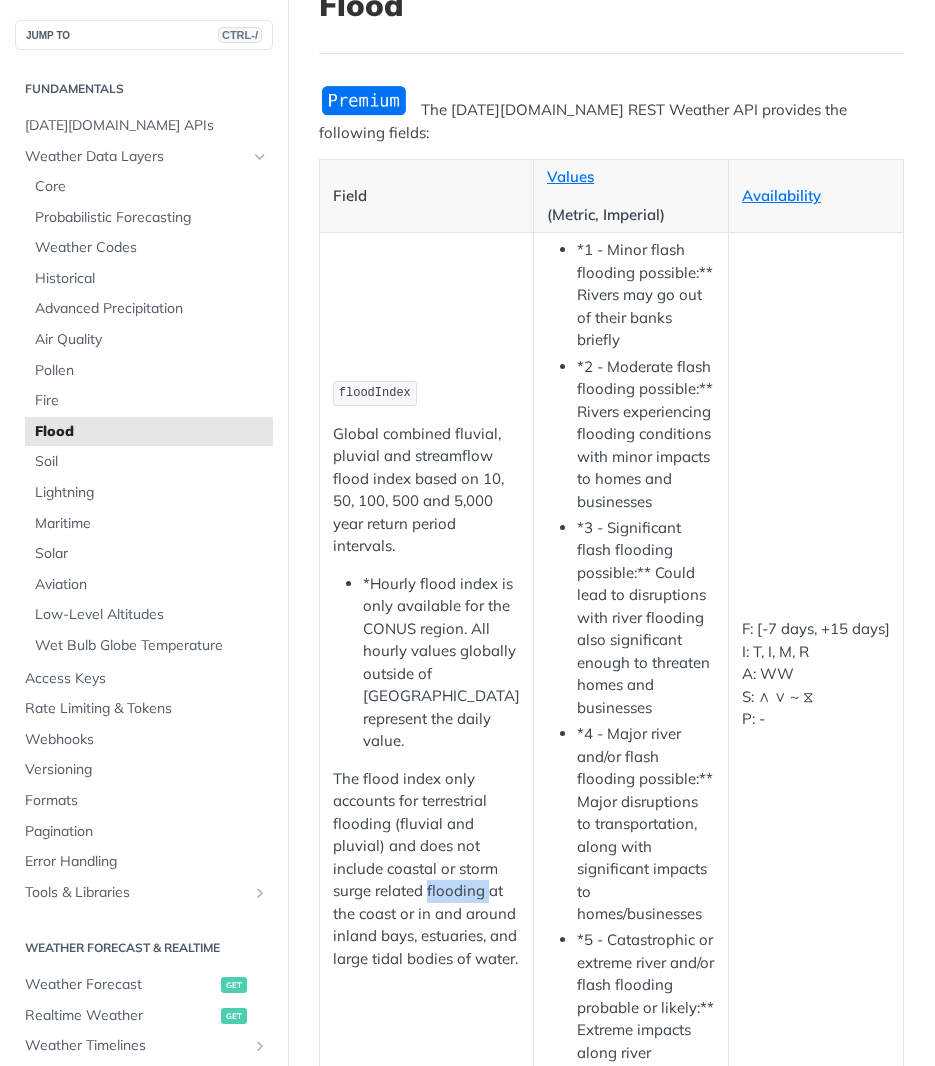 click on "The flood index only accounts for terrestrial flooding (fluvial and pluvial) and does not include coastal or storm surge related flooding at the coast or in and around inland bays, estuaries, and large tidal bodies of water." at bounding box center (426, 869) 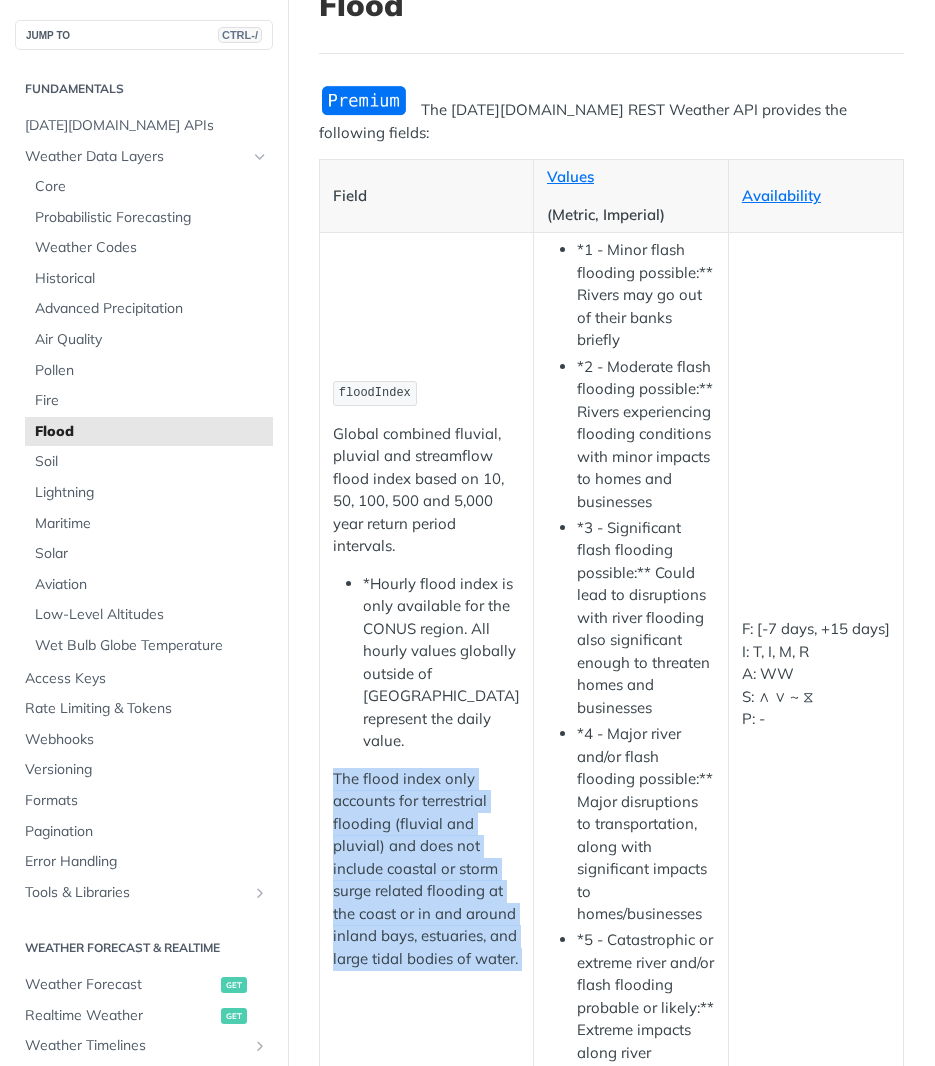 click on "The flood index only accounts for terrestrial flooding (fluvial and pluvial) and does not include coastal or storm surge related flooding at the coast or in and around inland bays, estuaries, and large tidal bodies of water." at bounding box center [426, 869] 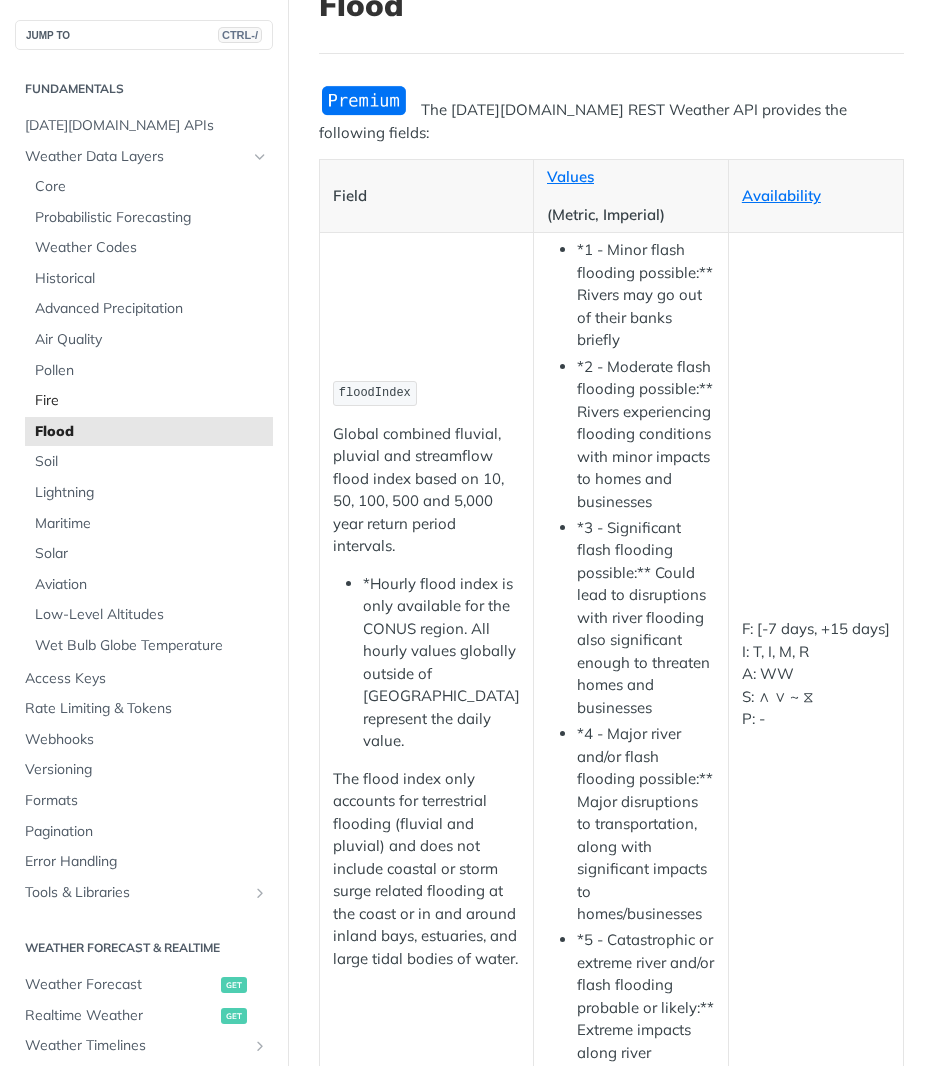 click on "Fire" at bounding box center (151, 401) 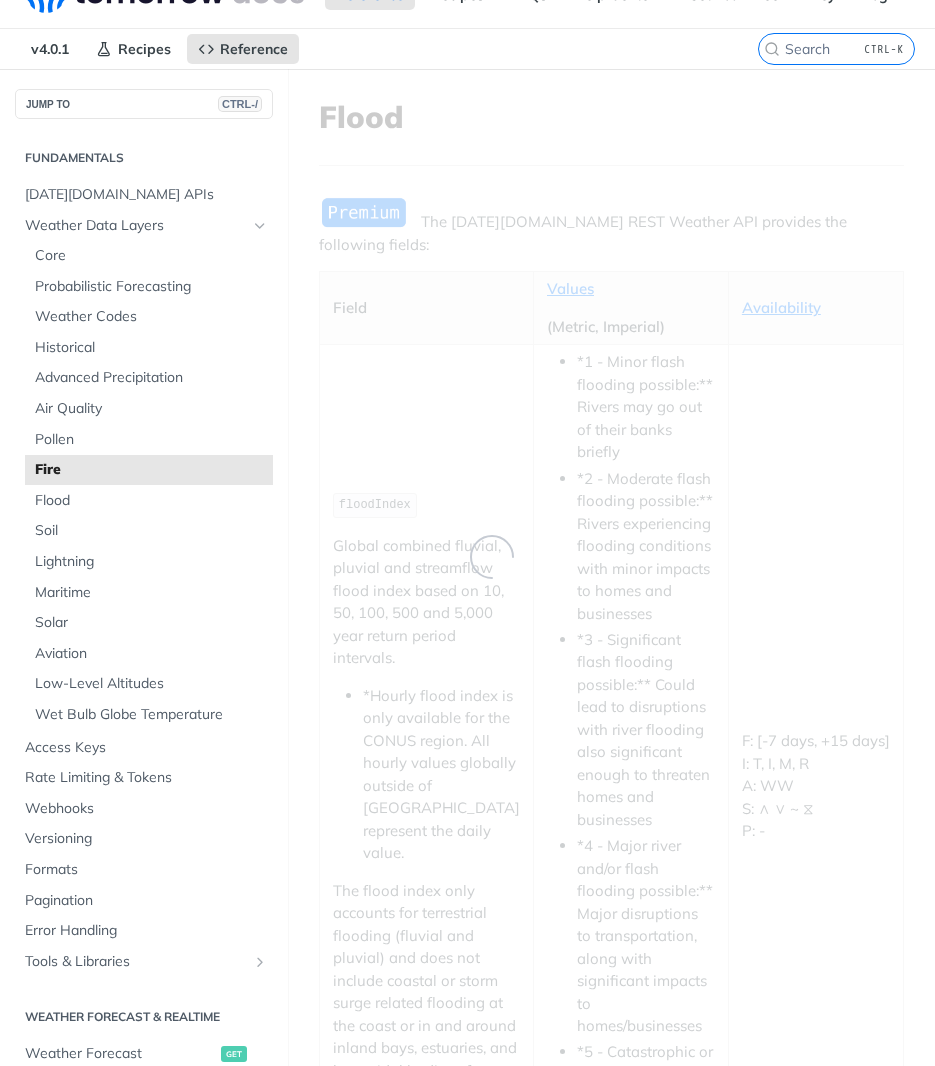 scroll, scrollTop: 0, scrollLeft: 0, axis: both 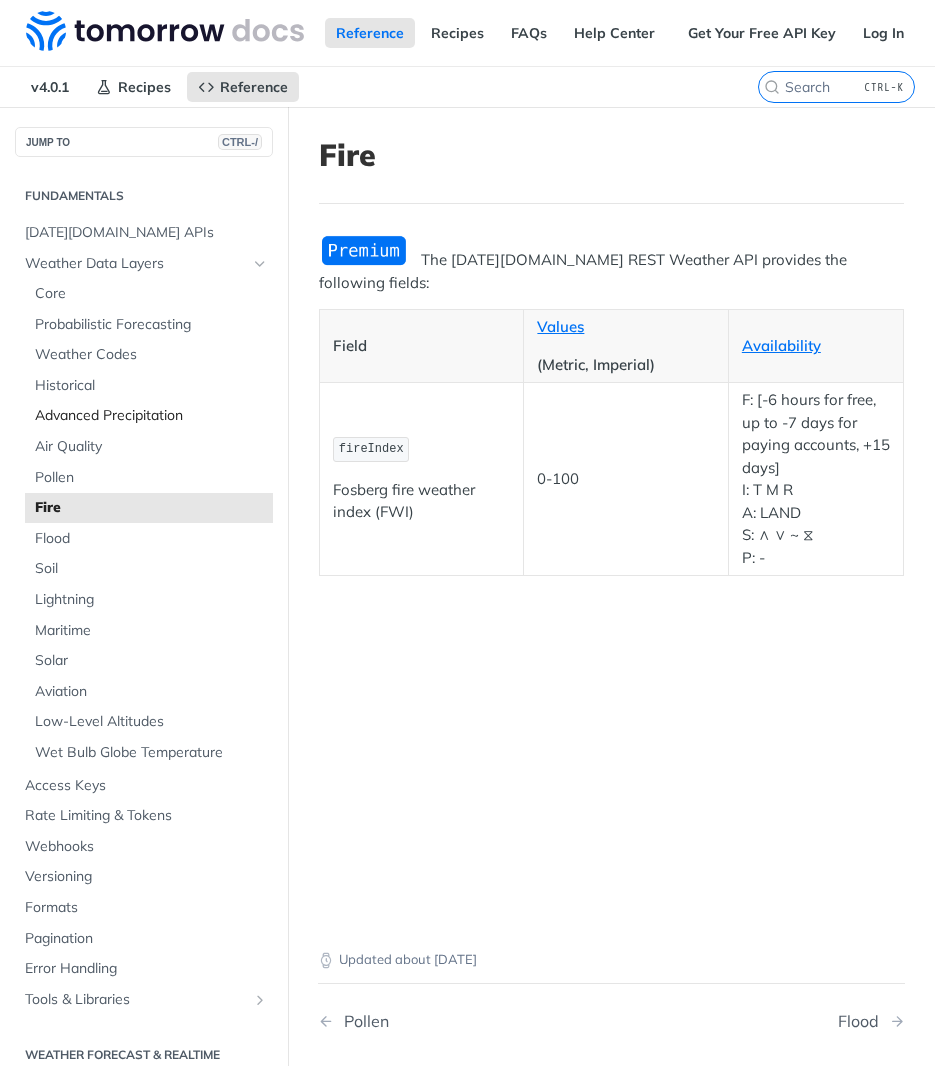 click on "Advanced Precipitation" at bounding box center (149, 416) 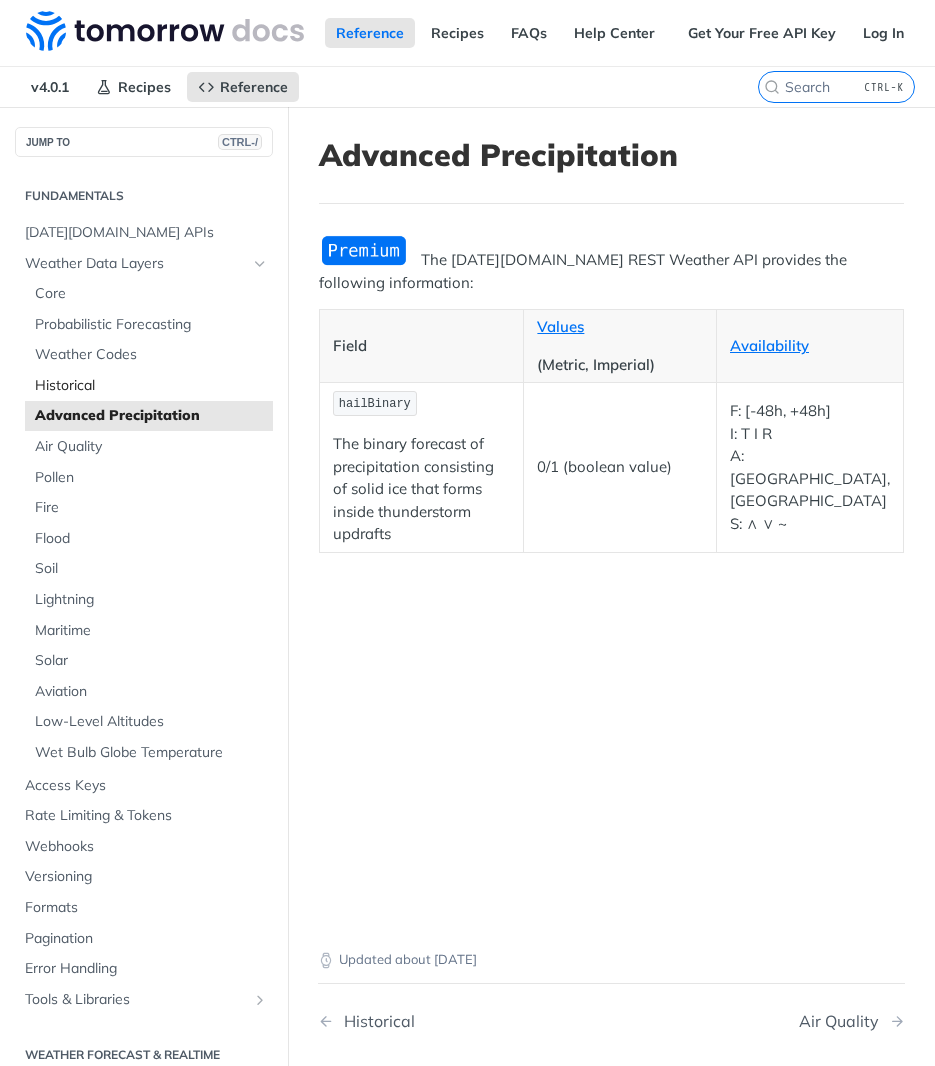 click on "Historical" at bounding box center [151, 386] 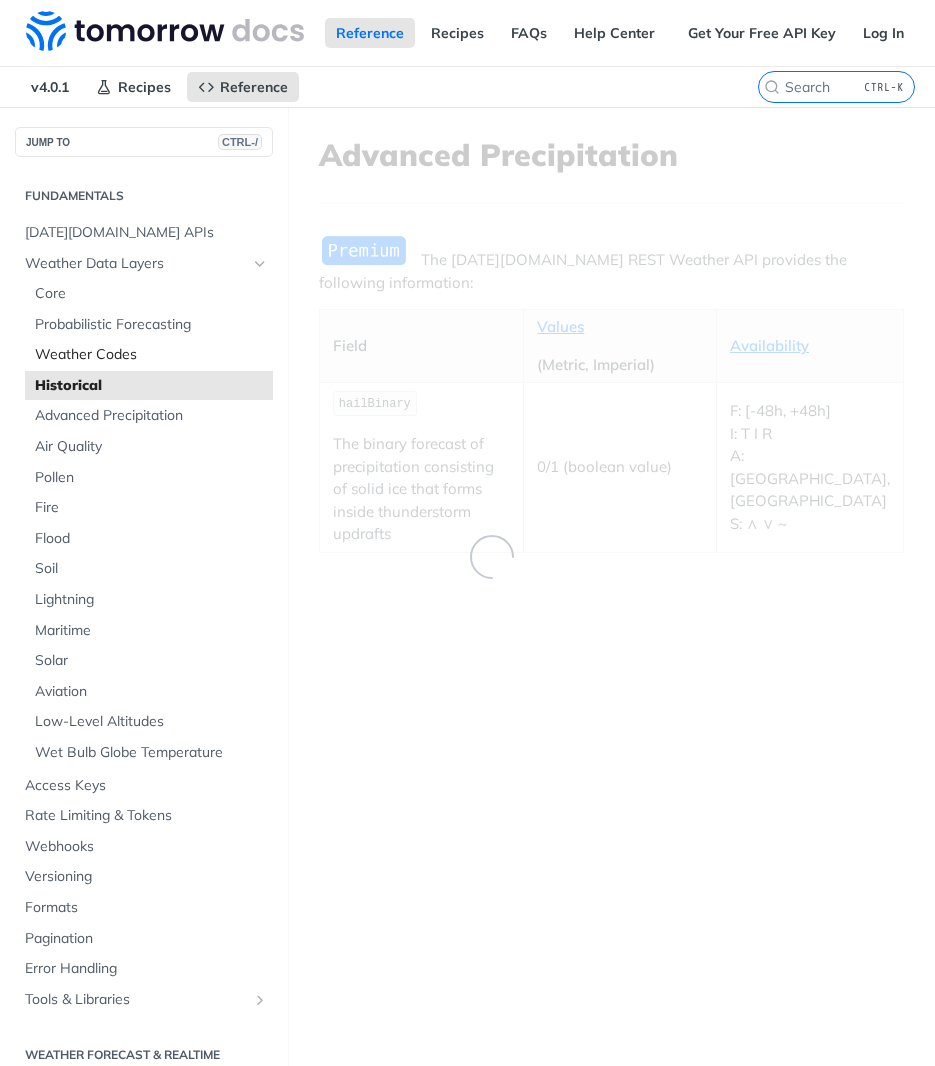 click on "Weather Codes" at bounding box center (149, 355) 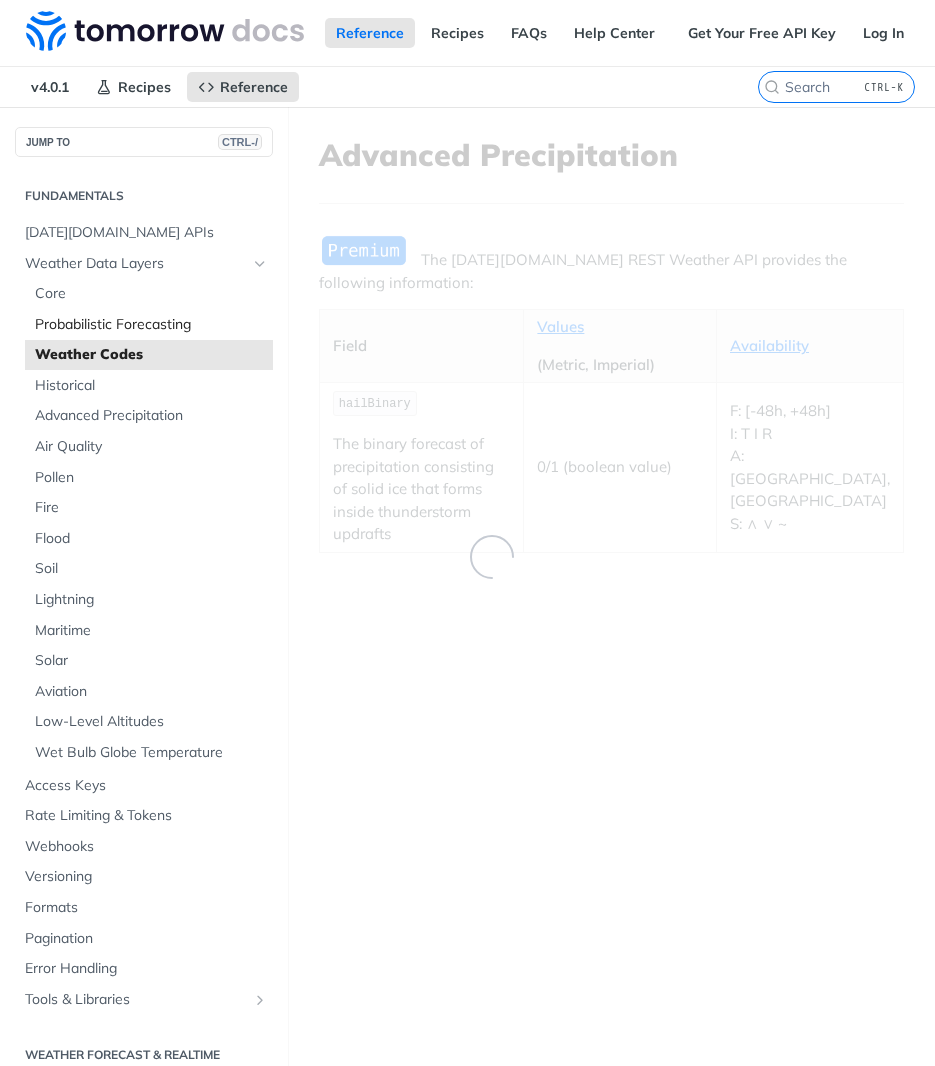 click on "Probabilistic Forecasting" at bounding box center [151, 325] 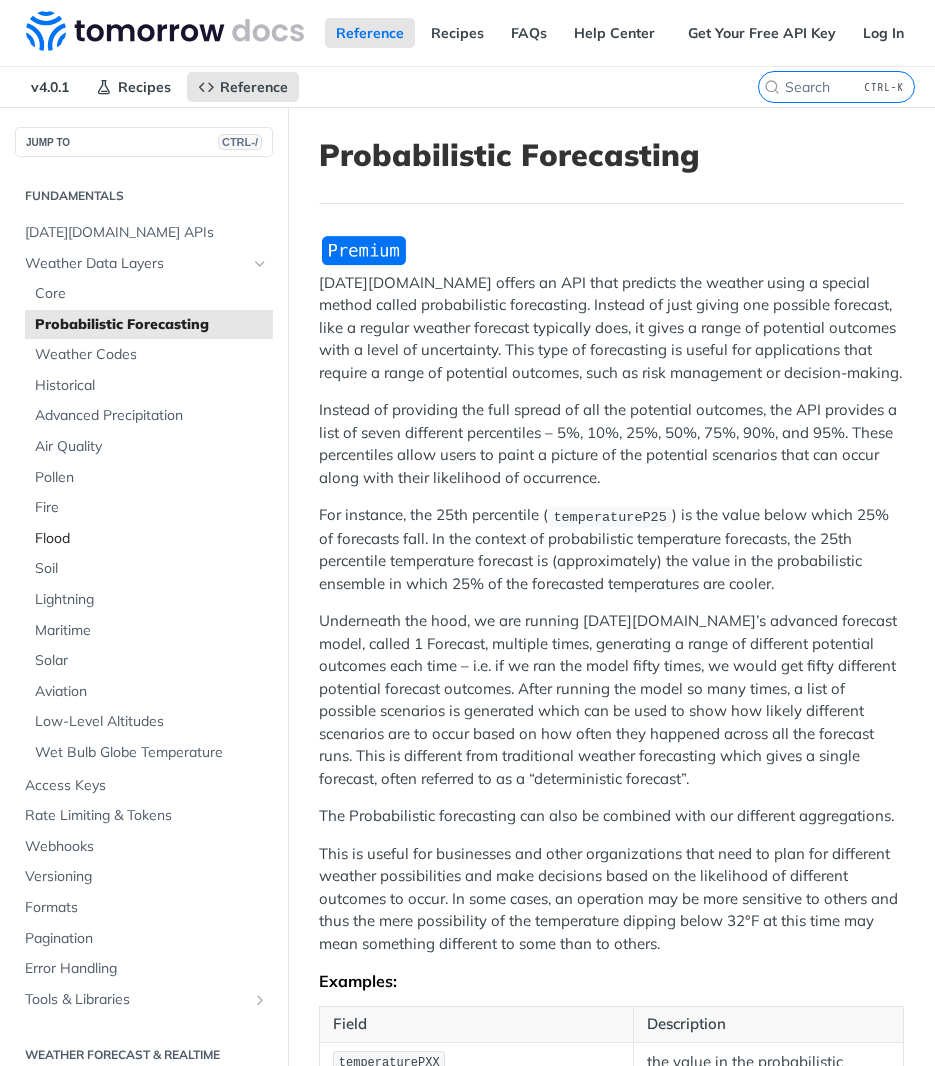 click on "Flood" at bounding box center (151, 539) 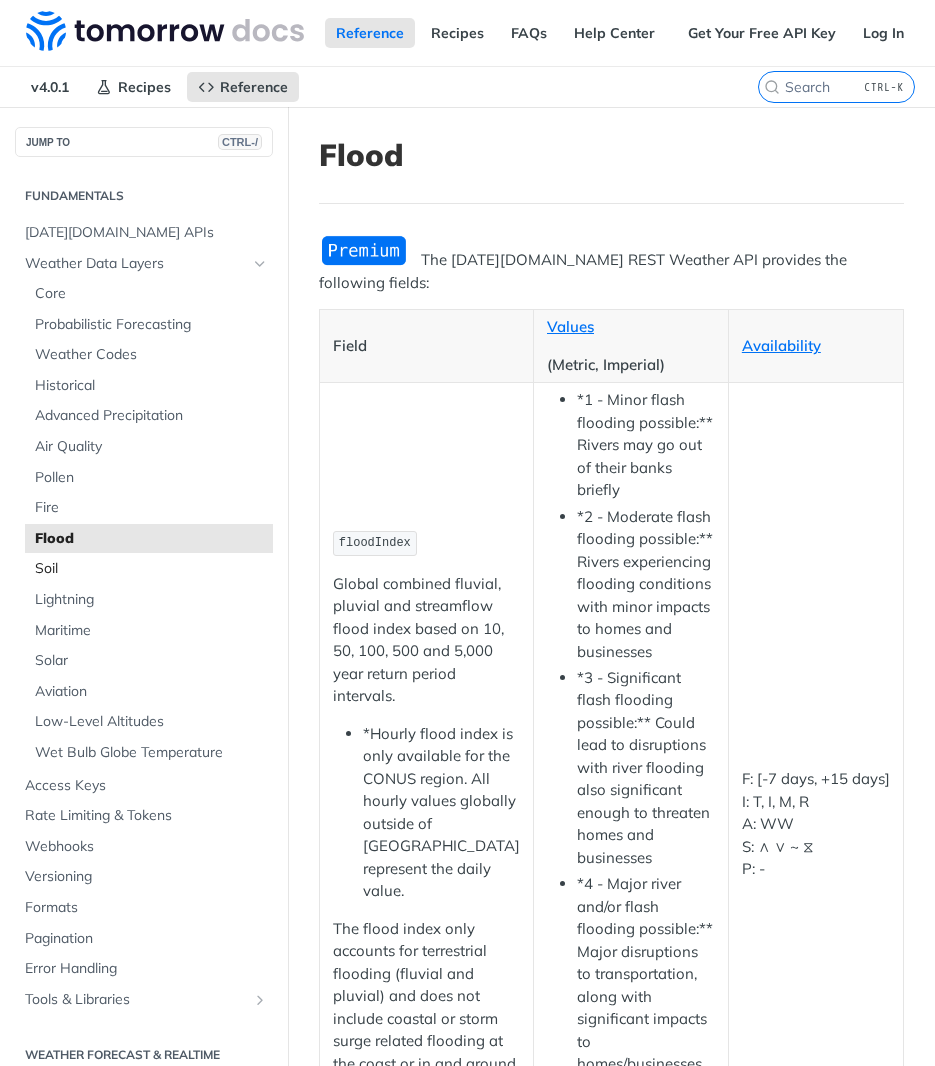 click on "Soil" at bounding box center (151, 569) 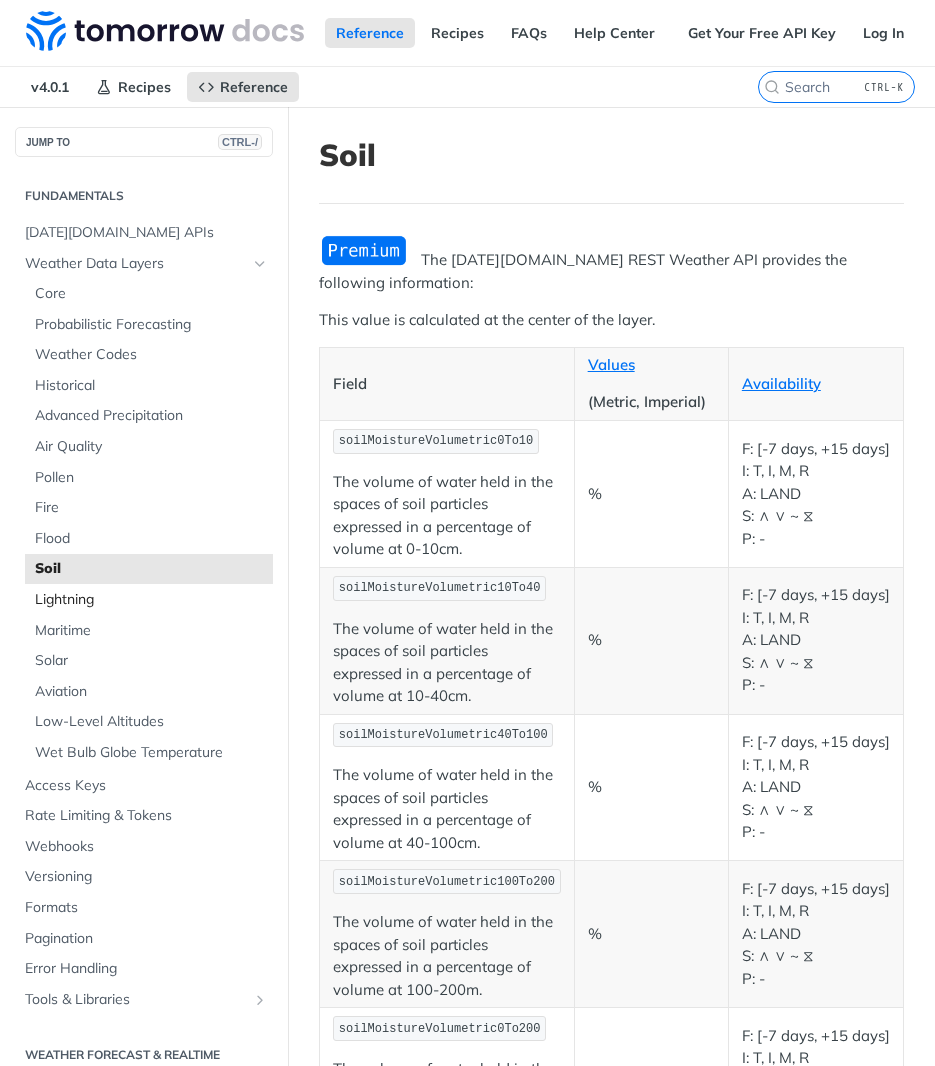 drag, startPoint x: 111, startPoint y: 595, endPoint x: 87, endPoint y: 598, distance: 24.186773 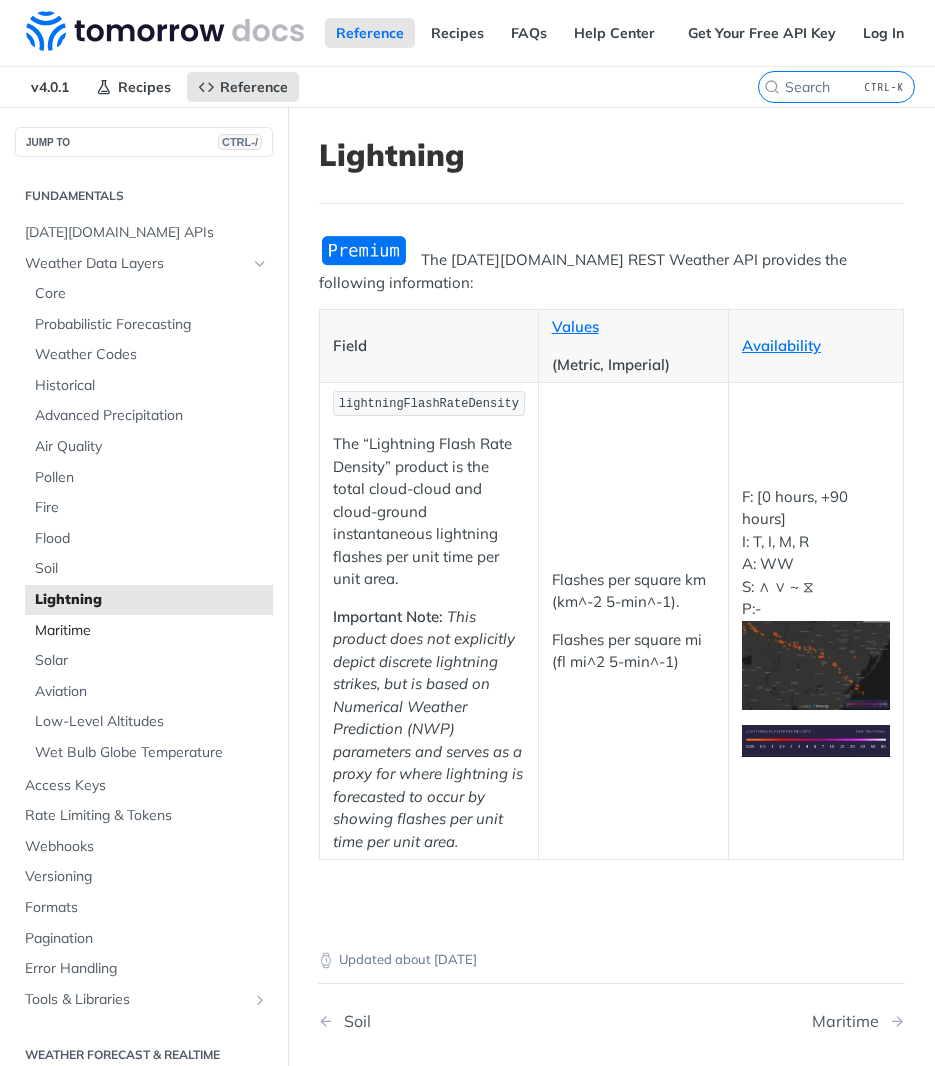 click on "Maritime" at bounding box center [151, 631] 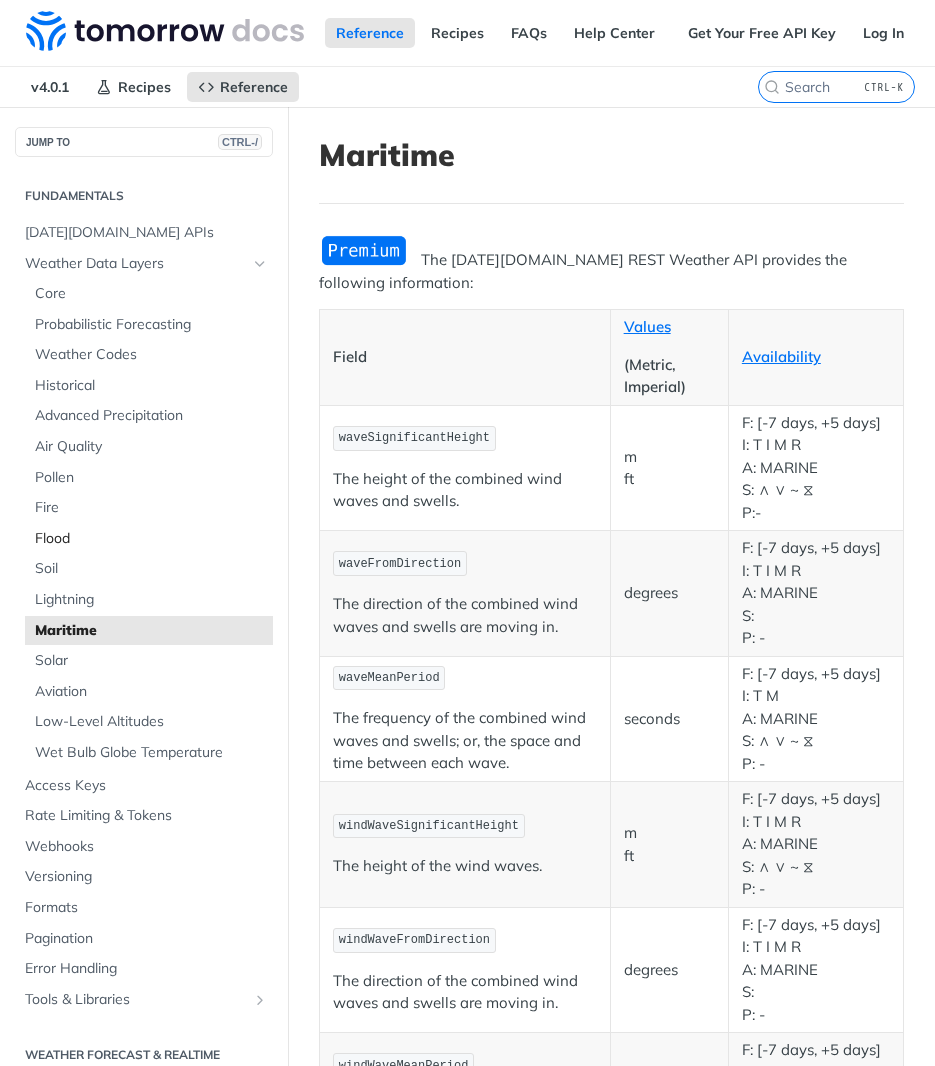 click on "Flood" at bounding box center (151, 539) 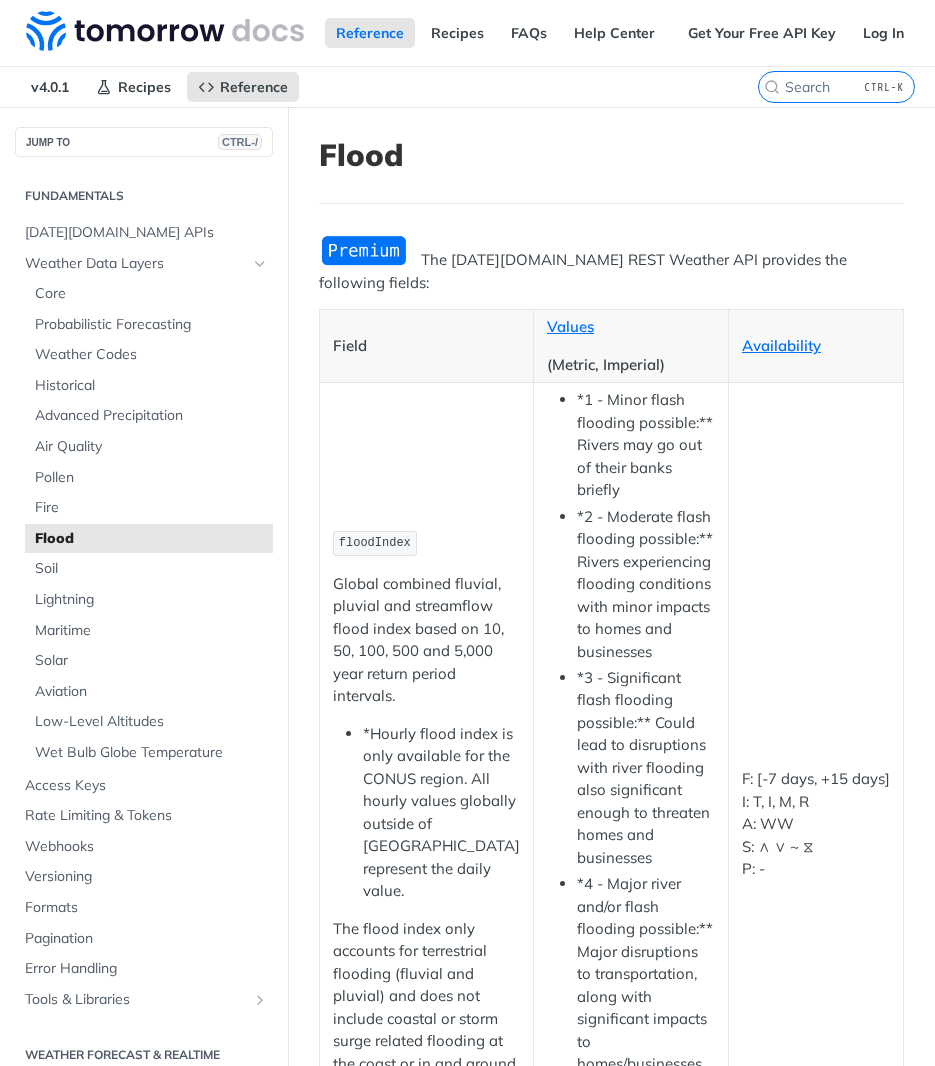 click on "floodIndex Global combined fluvial, pluvial and streamflow flood index based on 10, 50, 100, 500 and 5,000 year return period intervals.
*Hourly flood index is only available for the [GEOGRAPHIC_DATA] region. All hourly values globally outside of [GEOGRAPHIC_DATA] represent the daily value.
The flood index only accounts for terrestrial flooding (fluvial and pluvial) and does not include coastal or storm surge related flooding at the coast or in and around inland bays, estuaries, and large tidal bodies of water." at bounding box center [427, 824] 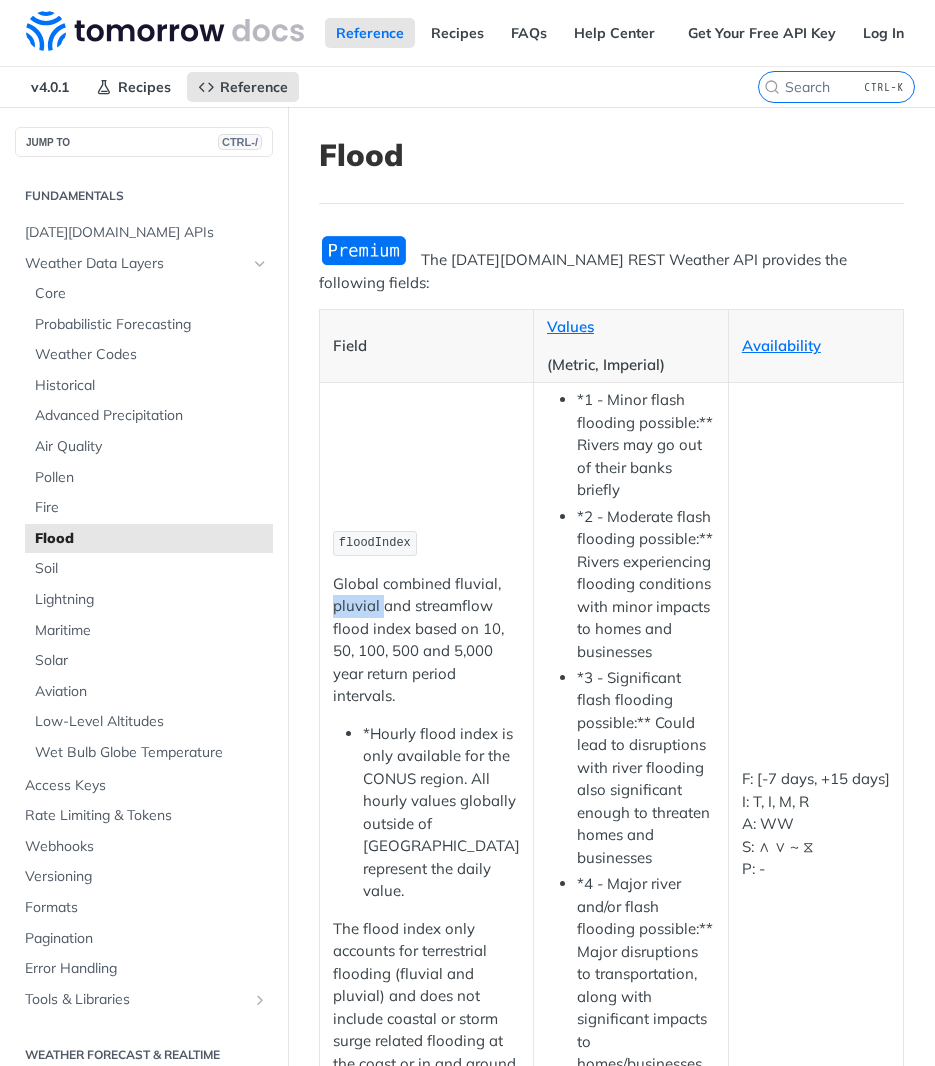 click on "Global combined fluvial, pluvial and streamflow flood index based on 10, 50, 100, 500 and 5,000 year return period intervals." at bounding box center (426, 640) 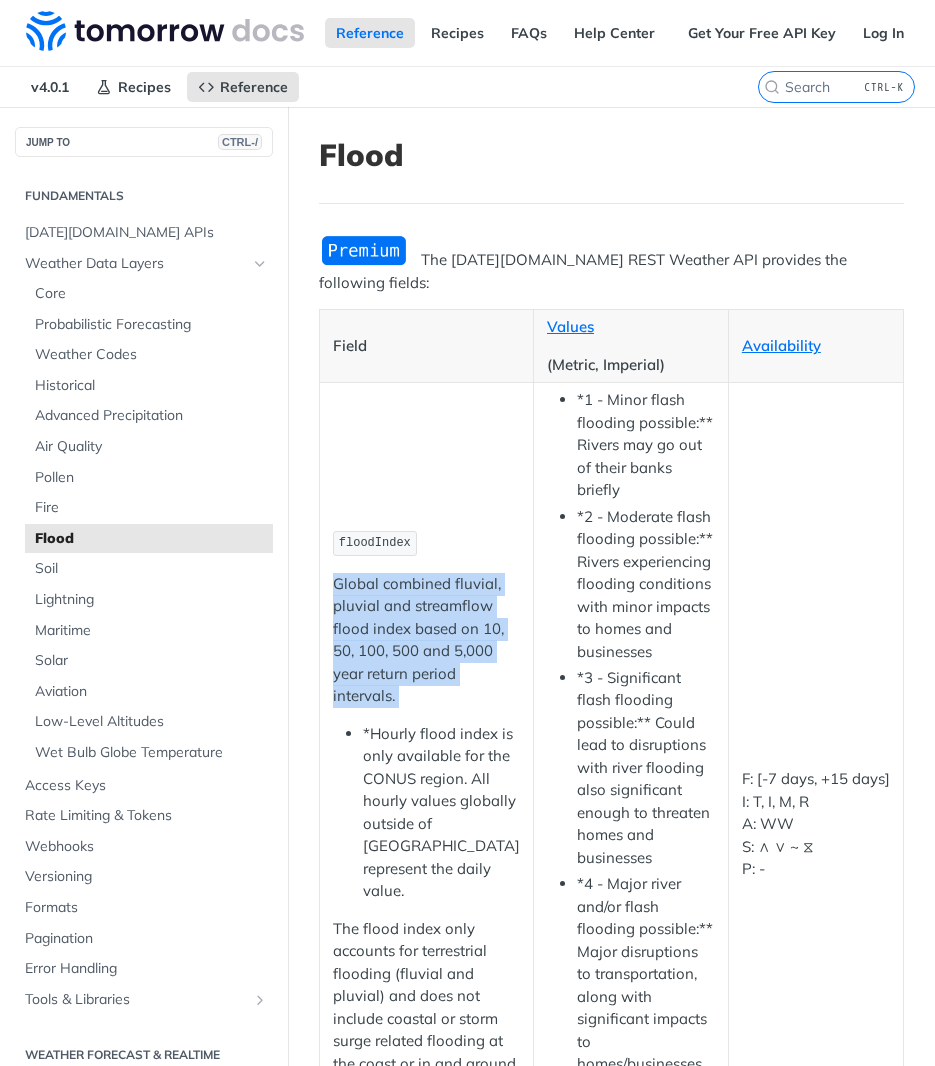 click on "Global combined fluvial, pluvial and streamflow flood index based on 10, 50, 100, 500 and 5,000 year return period intervals." at bounding box center [426, 640] 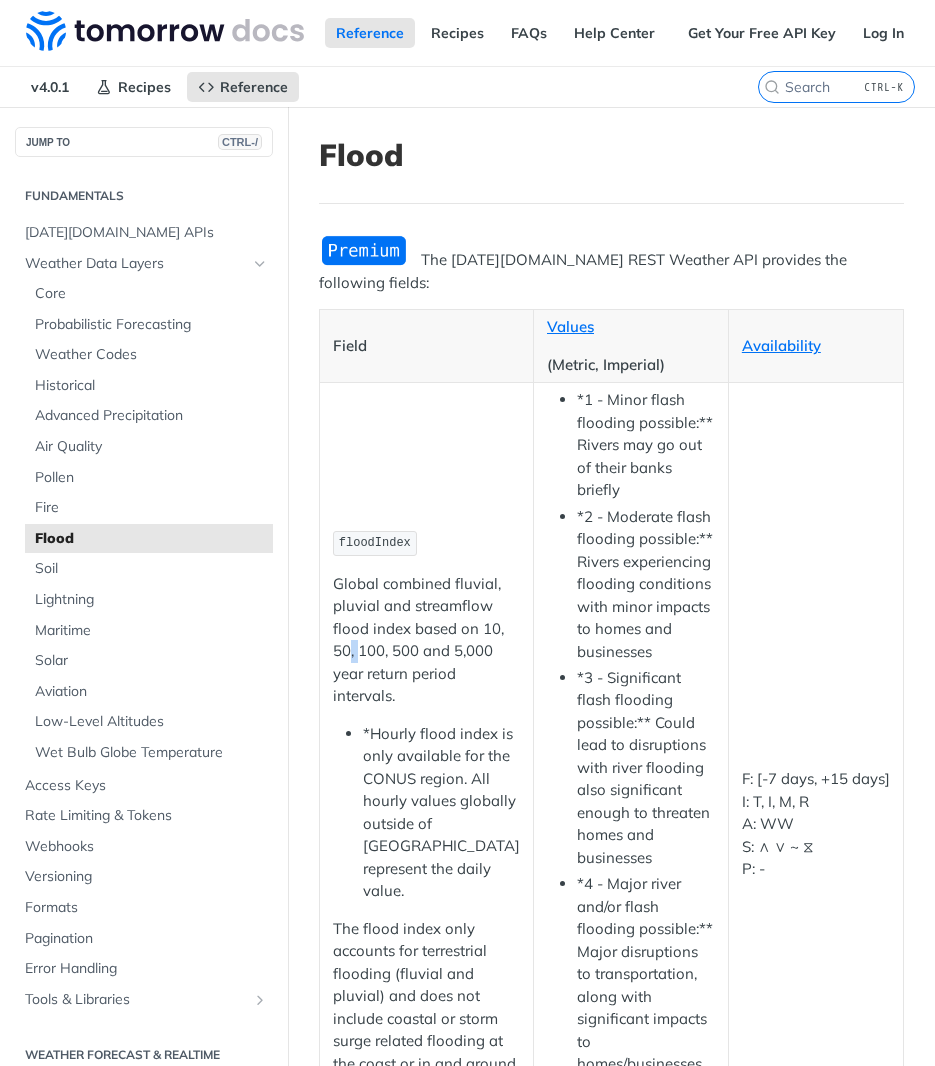 click on "Global combined fluvial, pluvial and streamflow flood index based on 10, 50, 100, 500 and 5,000 year return period intervals." at bounding box center (426, 640) 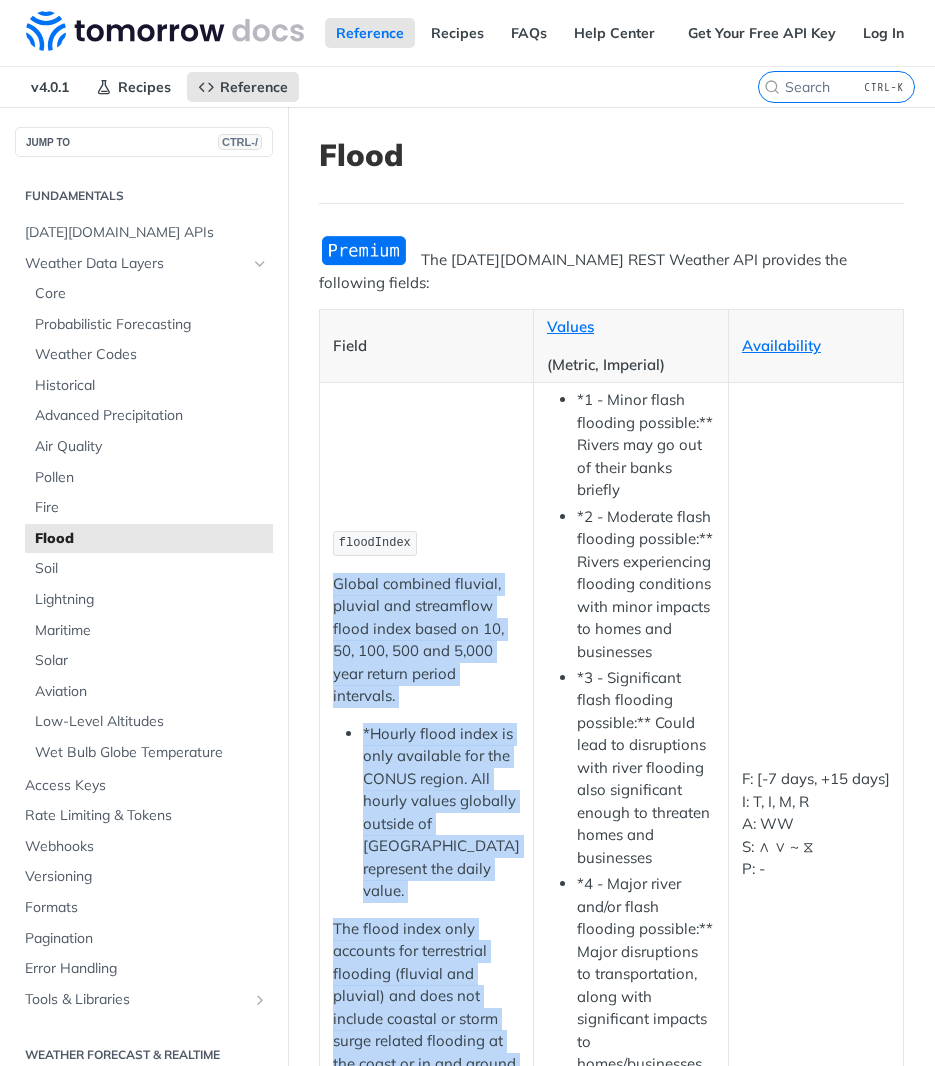 drag, startPoint x: 350, startPoint y: 593, endPoint x: 422, endPoint y: 906, distance: 321.1744 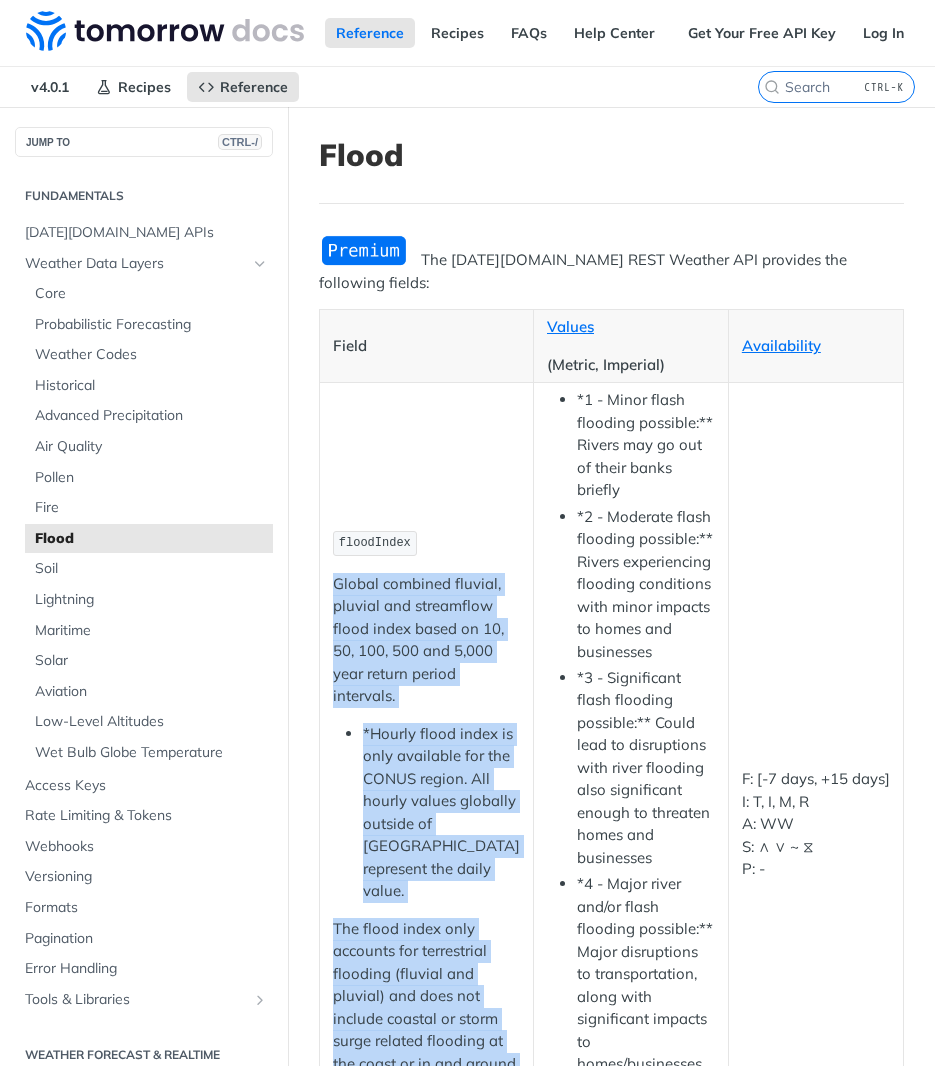 drag, startPoint x: 422, startPoint y: 906, endPoint x: 394, endPoint y: 870, distance: 45.607018 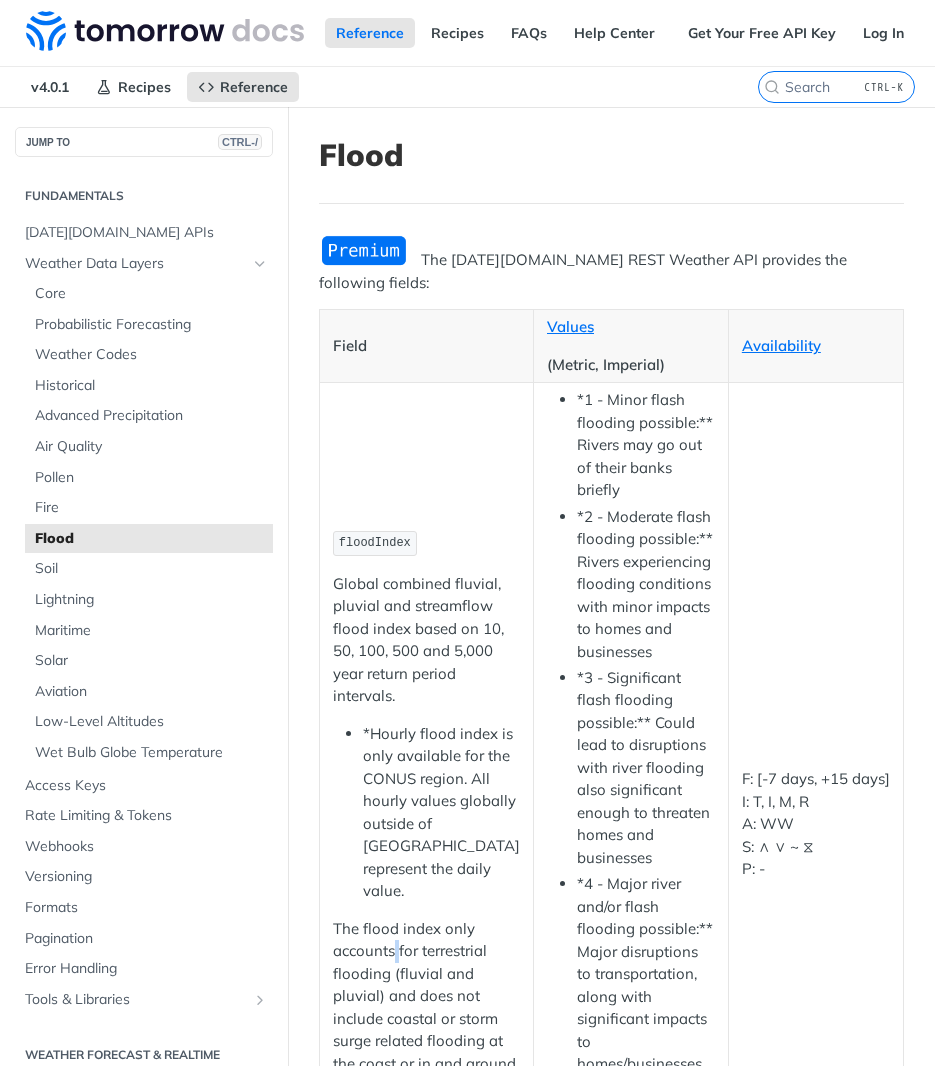 click on "The flood index only accounts for terrestrial flooding (fluvial and pluvial) and does not include coastal or storm surge related flooding at the coast or in and around inland bays, estuaries, and large tidal bodies of water." at bounding box center [426, 1019] 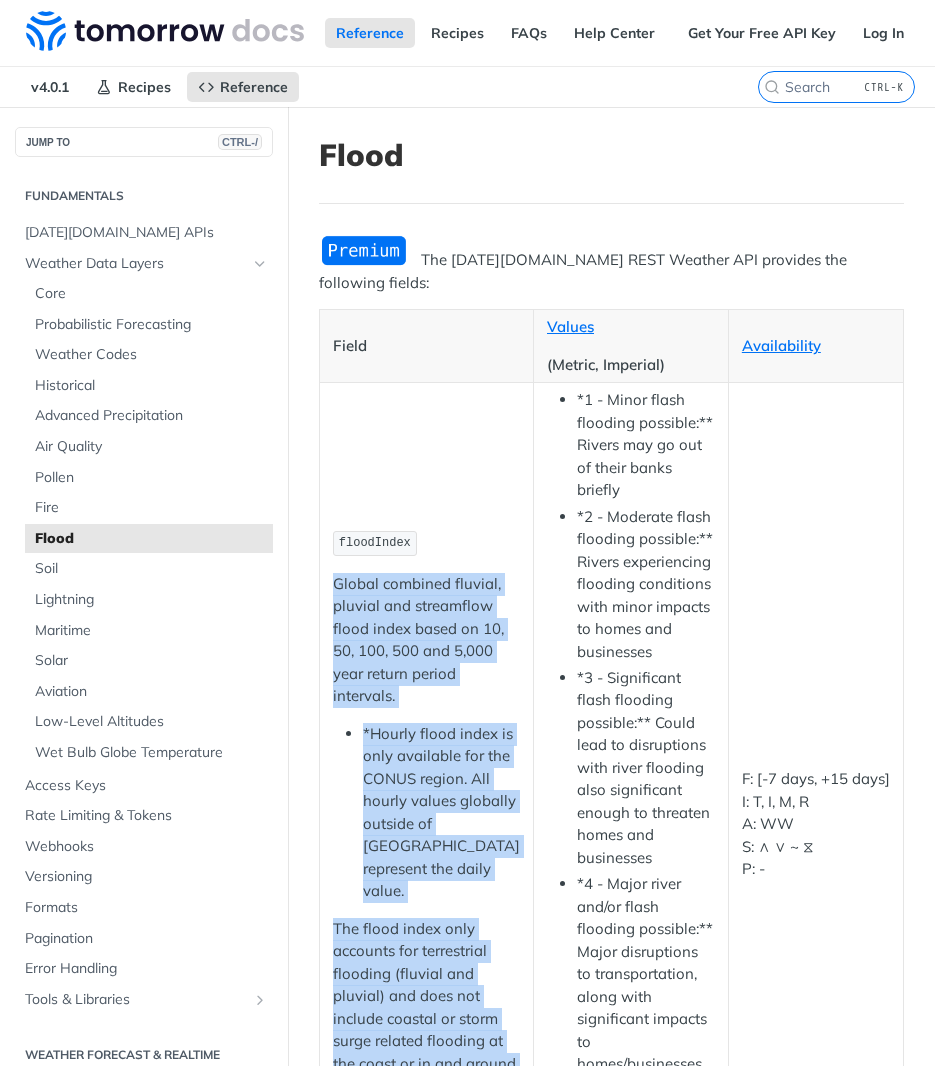 drag, startPoint x: 394, startPoint y: 870, endPoint x: 430, endPoint y: 539, distance: 332.95193 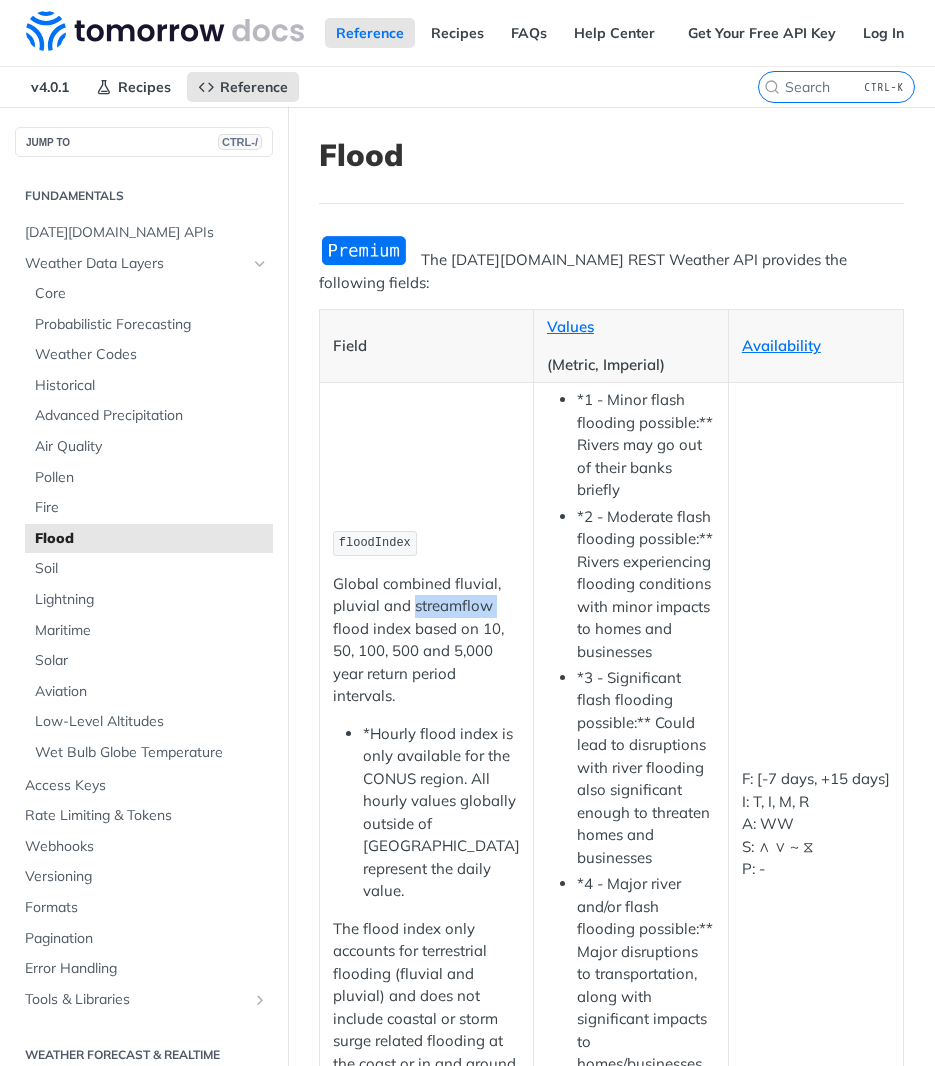 click on "Global combined fluvial, pluvial and streamflow flood index based on 10, 50, 100, 500 and 5,000 year return period intervals." at bounding box center [426, 640] 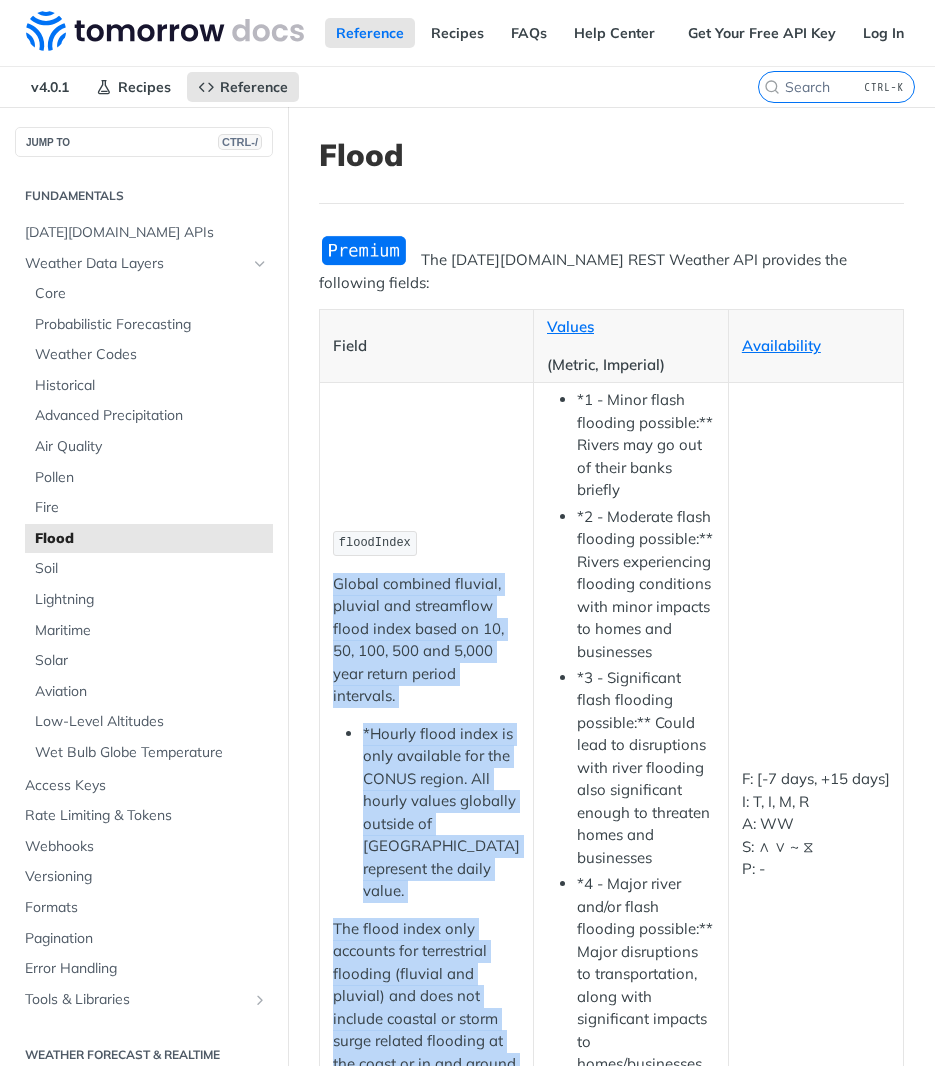 drag, startPoint x: 430, startPoint y: 539, endPoint x: 432, endPoint y: 876, distance: 337.00592 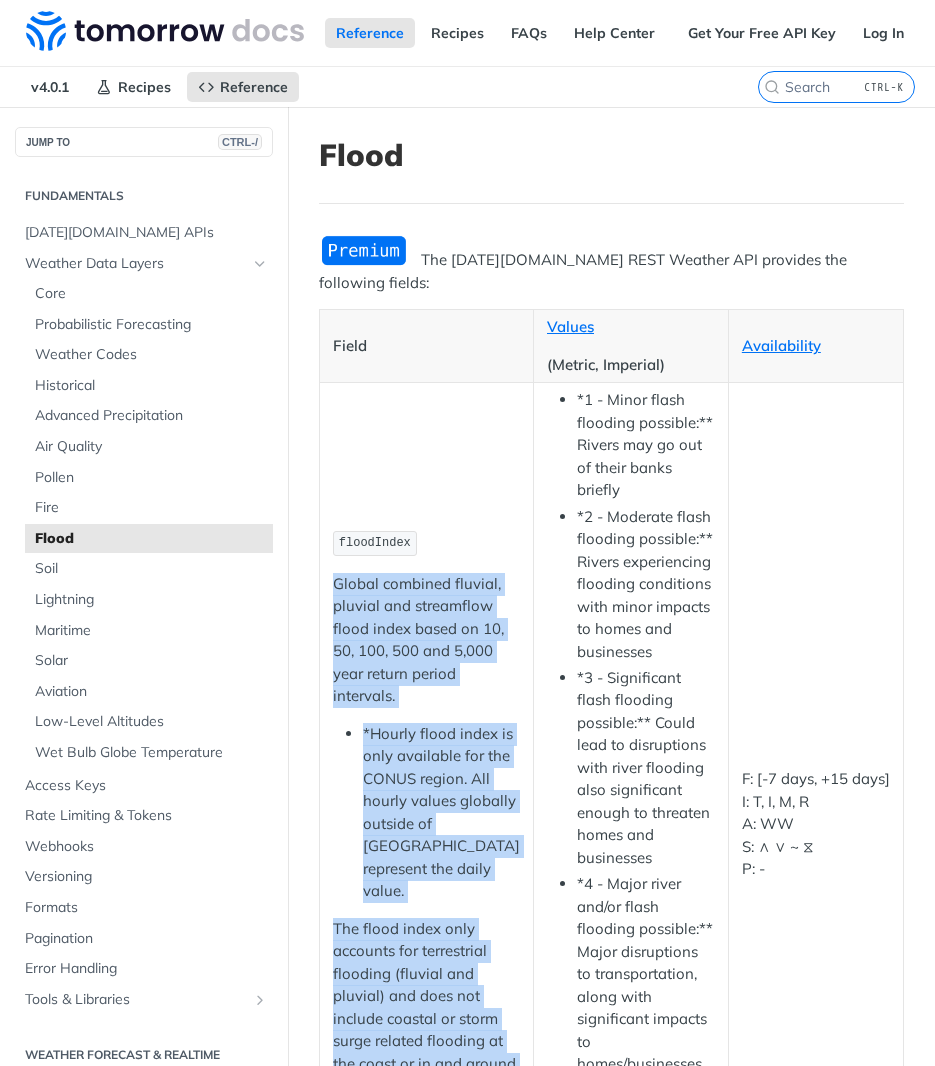 drag, startPoint x: 432, startPoint y: 876, endPoint x: 393, endPoint y: 846, distance: 49.20366 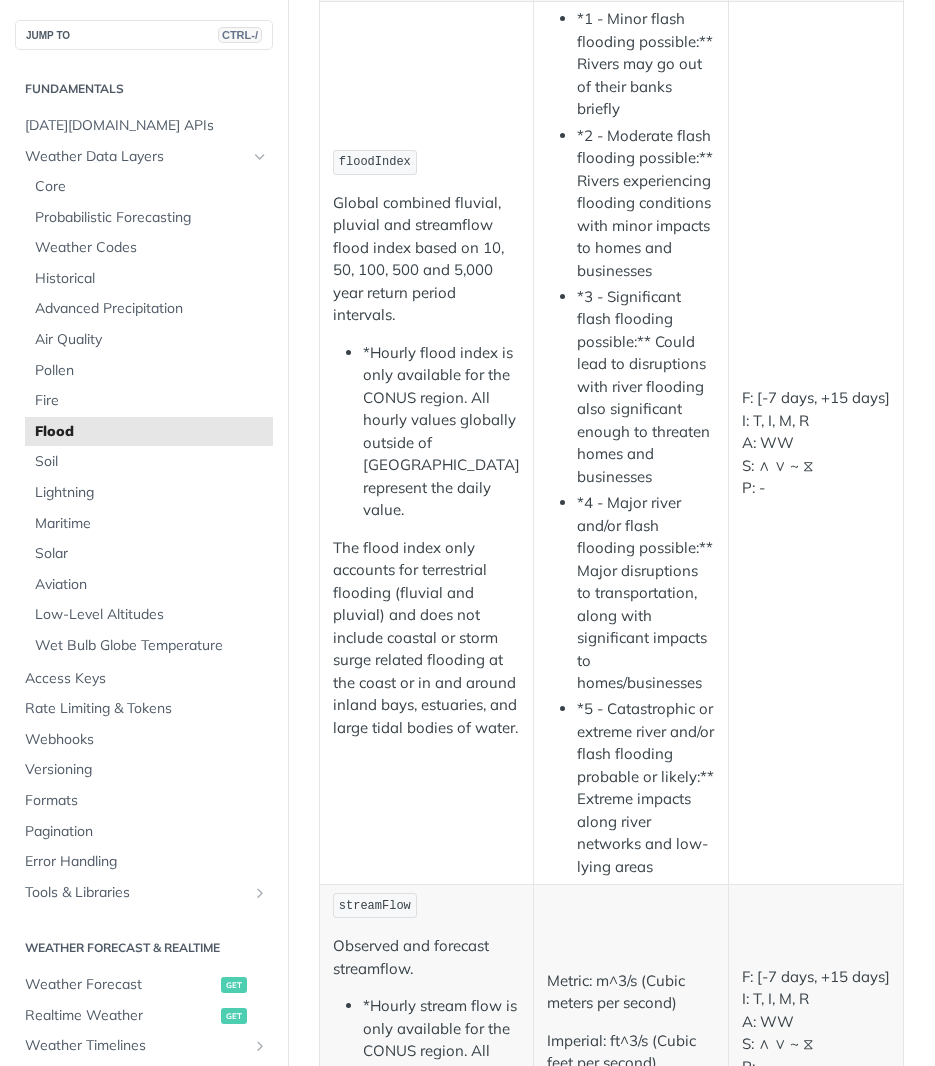 click on "*5 - Catastrophic or extreme river and/or flash flooding probable or likely:** Extreme impacts along river networks and low-lying areas" at bounding box center (646, 788) 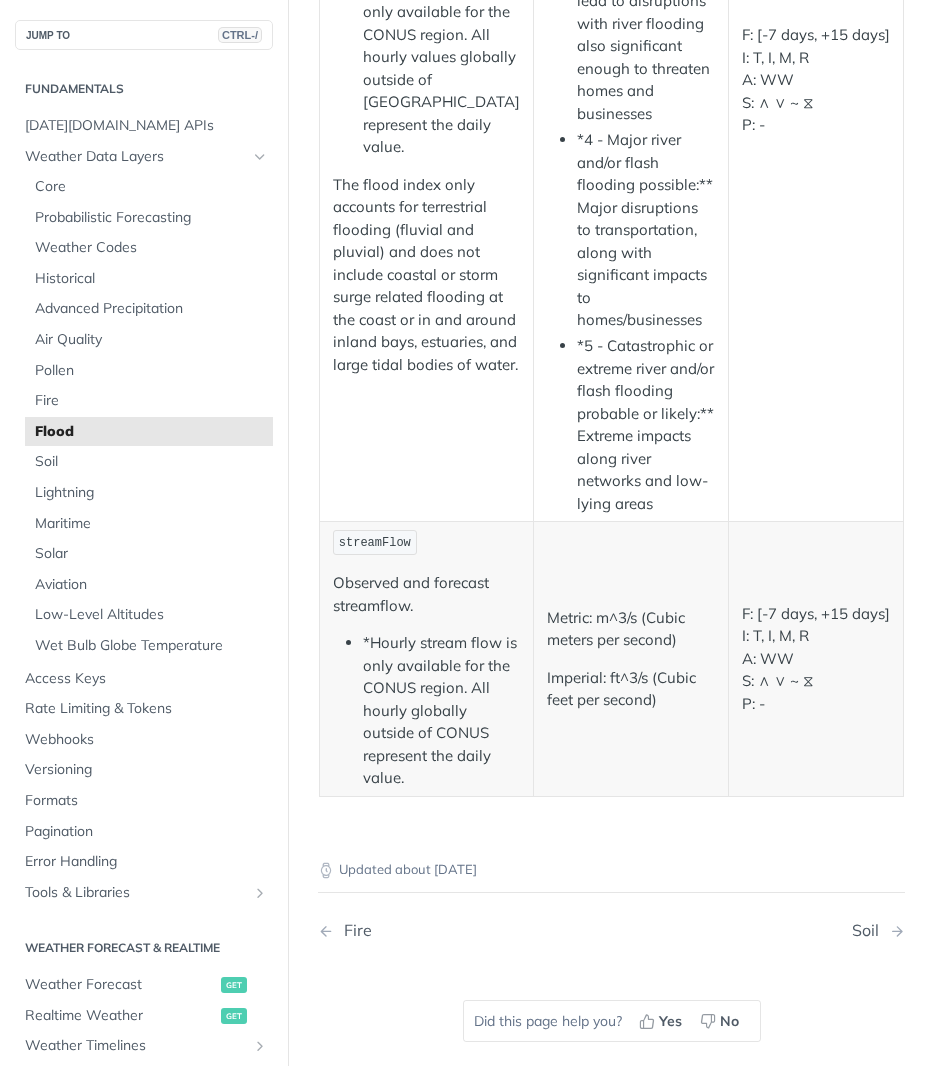 scroll, scrollTop: 749, scrollLeft: 0, axis: vertical 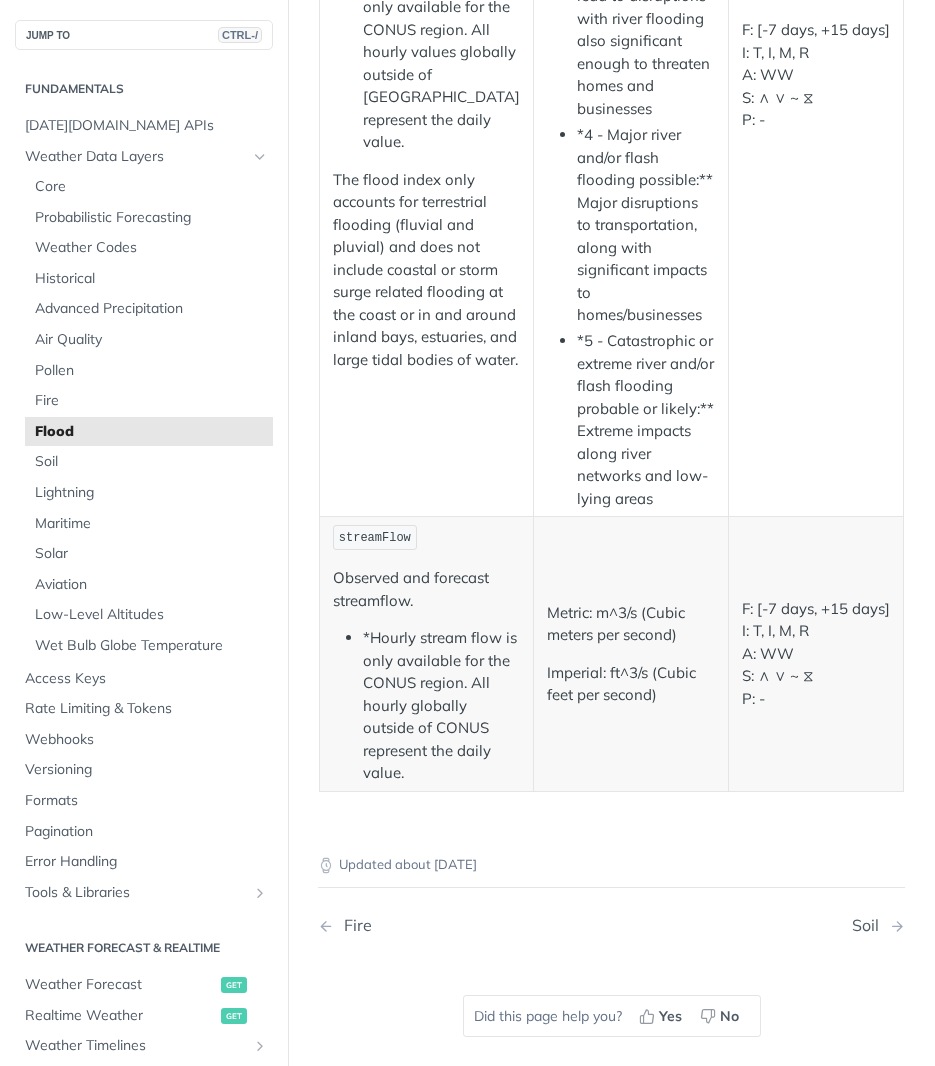 click on "Imperial: ft^3/s (Cubic feet per second)" at bounding box center (631, 684) 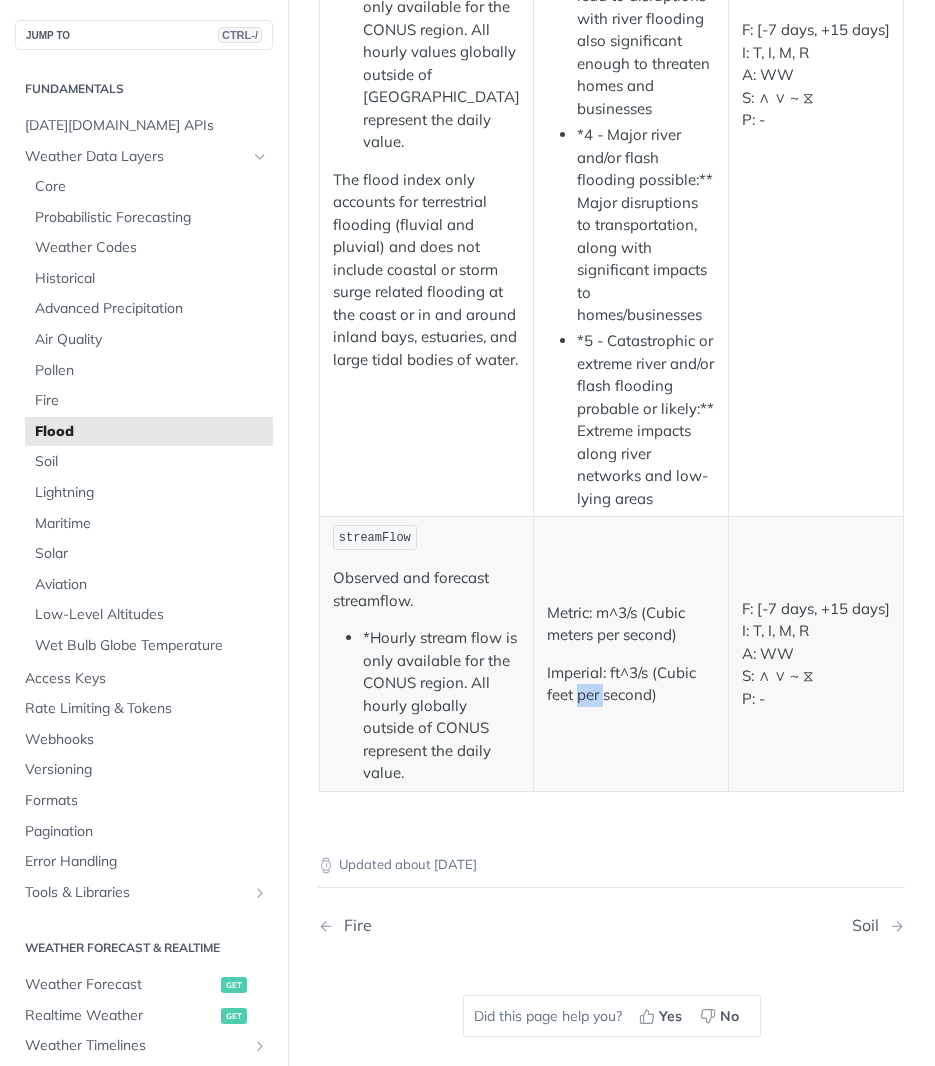 click on "Imperial: ft^3/s (Cubic feet per second)" at bounding box center (631, 684) 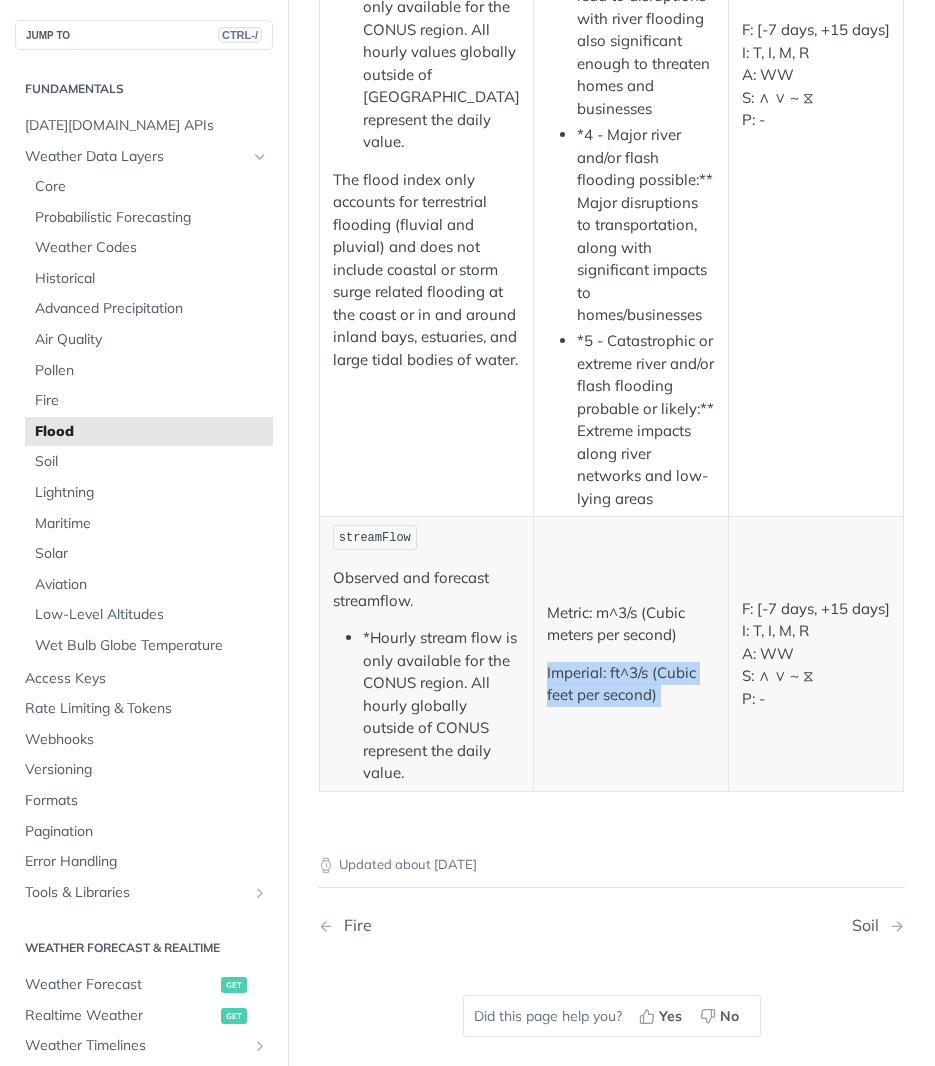click on "Imperial: ft^3/s (Cubic feet per second)" at bounding box center (631, 684) 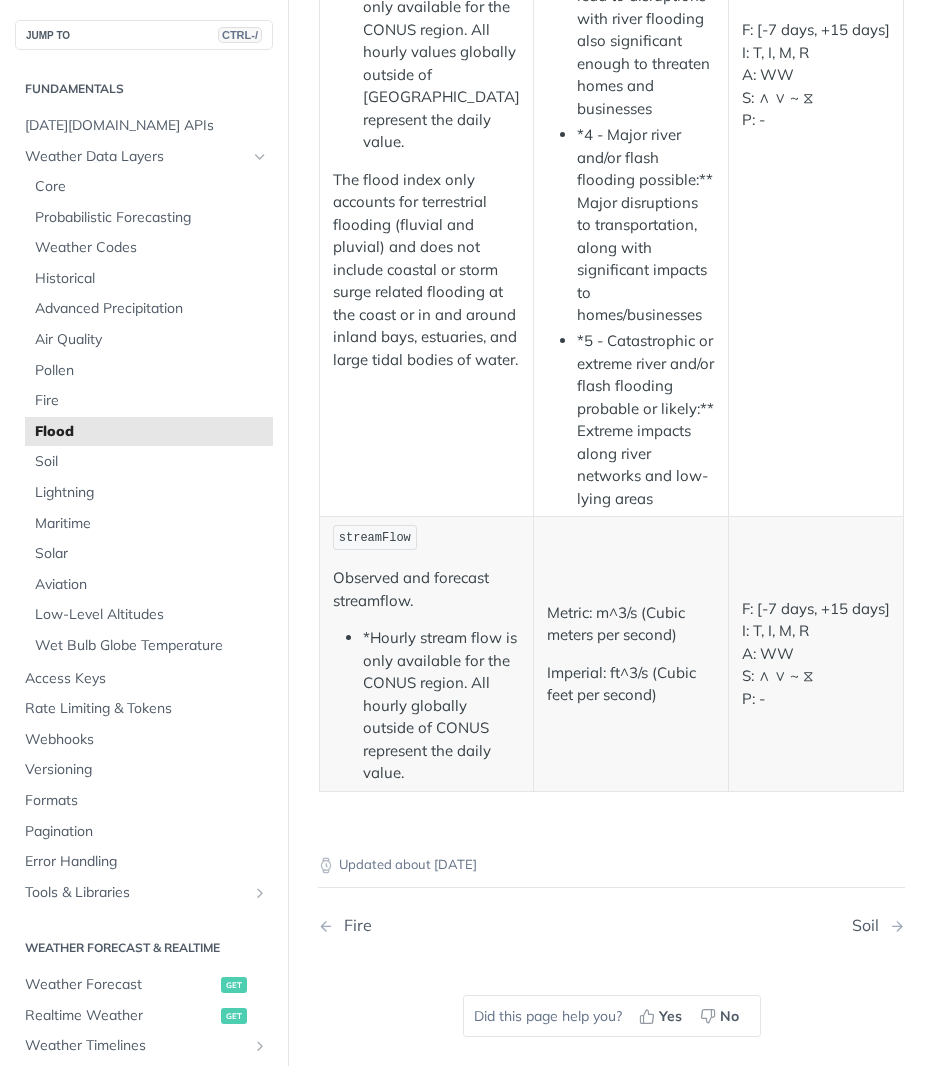 drag, startPoint x: 581, startPoint y: 581, endPoint x: 376, endPoint y: 615, distance: 207.80038 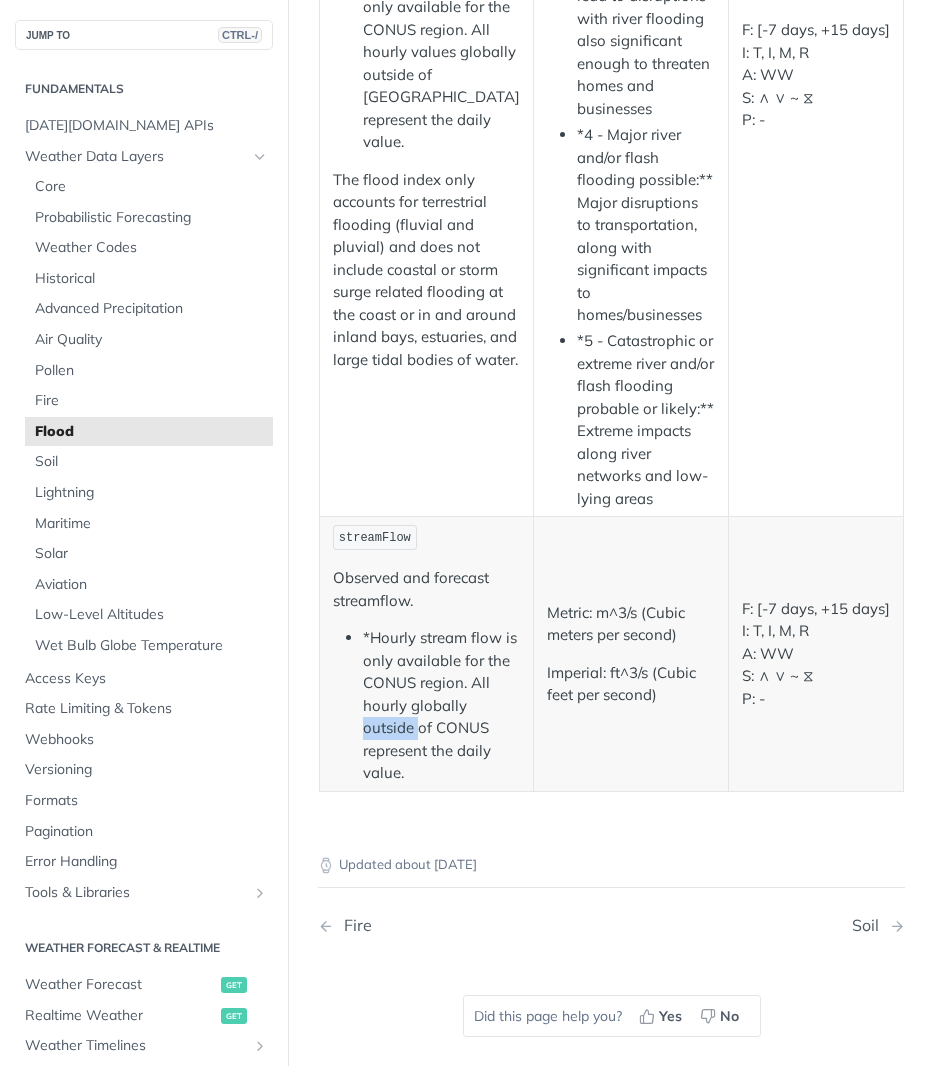 click on "*Hourly stream flow is only available for the CONUS region. All hourly globally outside of CONUS represent the daily value." at bounding box center (441, 706) 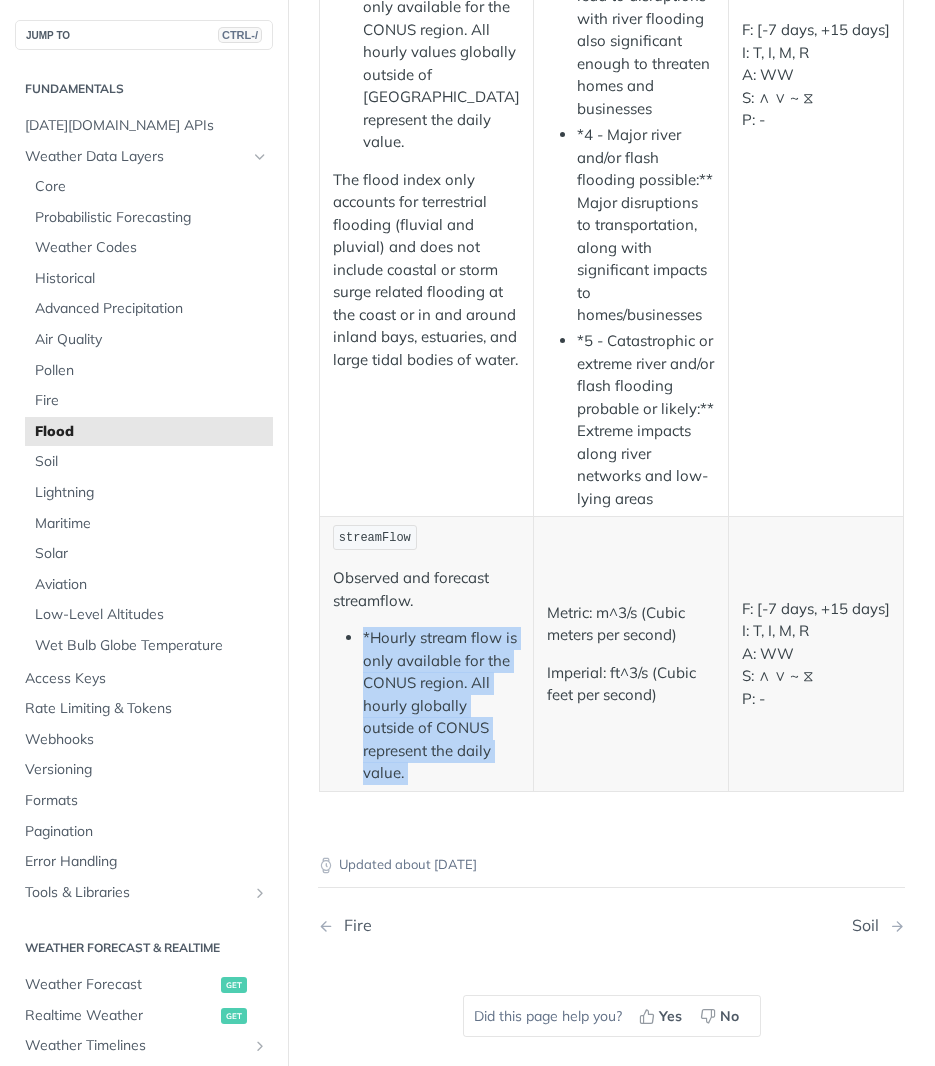click on "*Hourly stream flow is only available for the CONUS region. All hourly globally outside of CONUS represent the daily value." at bounding box center (441, 706) 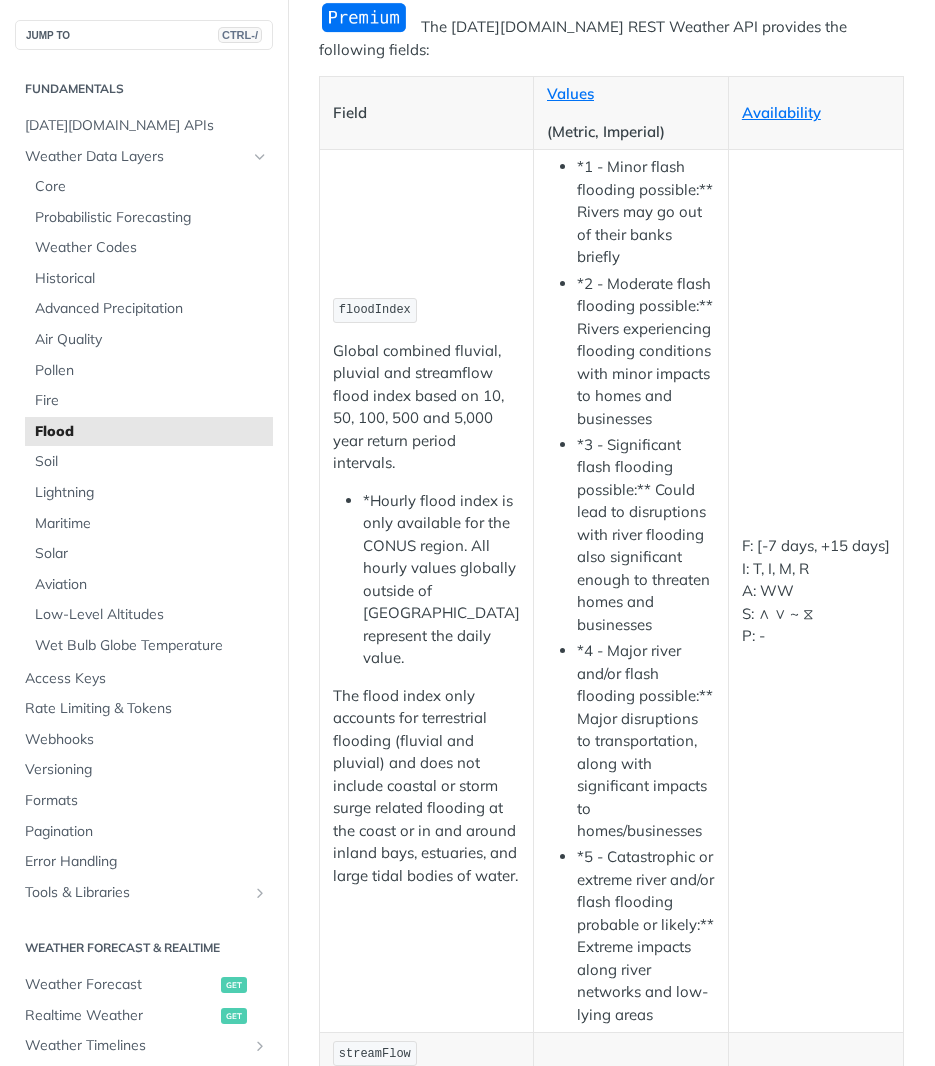 scroll, scrollTop: 230, scrollLeft: 0, axis: vertical 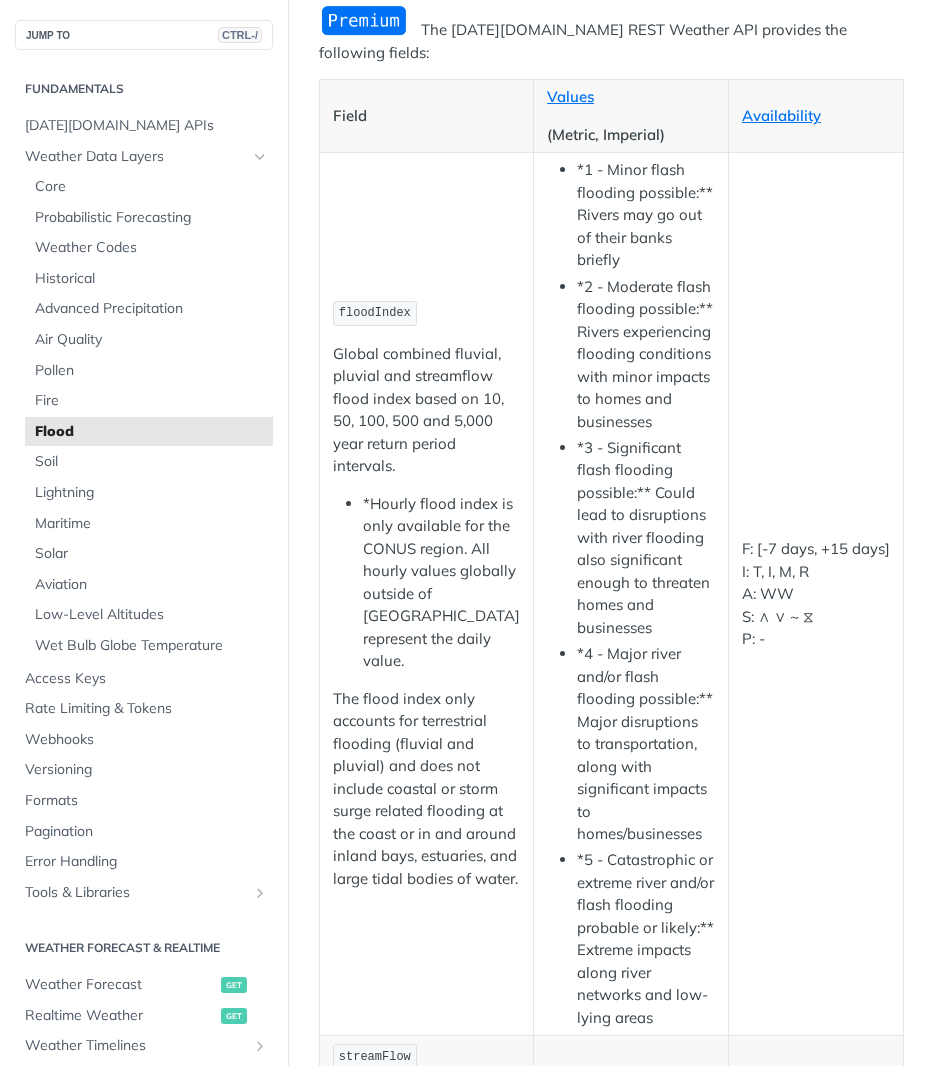 click on "Global combined fluvial, pluvial and streamflow flood index based on 10, 50, 100, 500 and 5,000 year return period intervals." at bounding box center (426, 410) 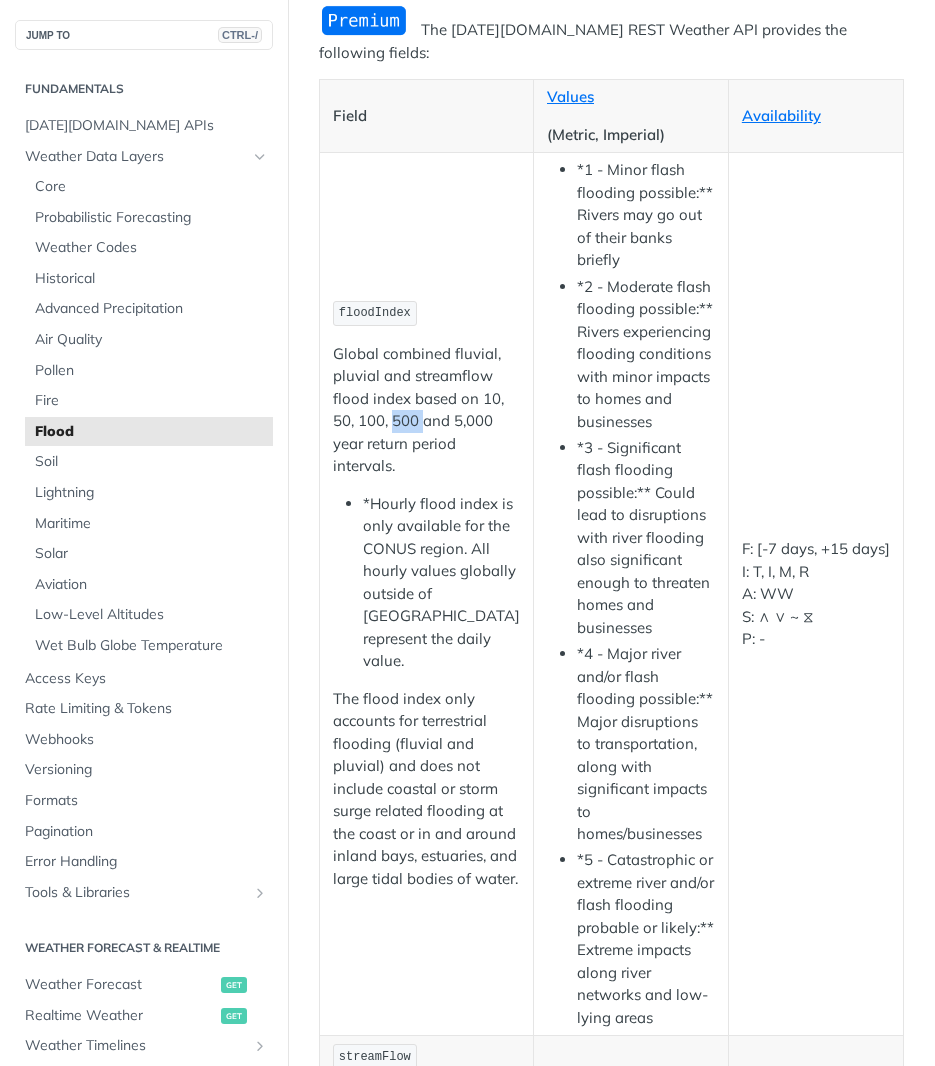 click on "Global combined fluvial, pluvial and streamflow flood index based on 10, 50, 100, 500 and 5,000 year return period intervals." at bounding box center [426, 410] 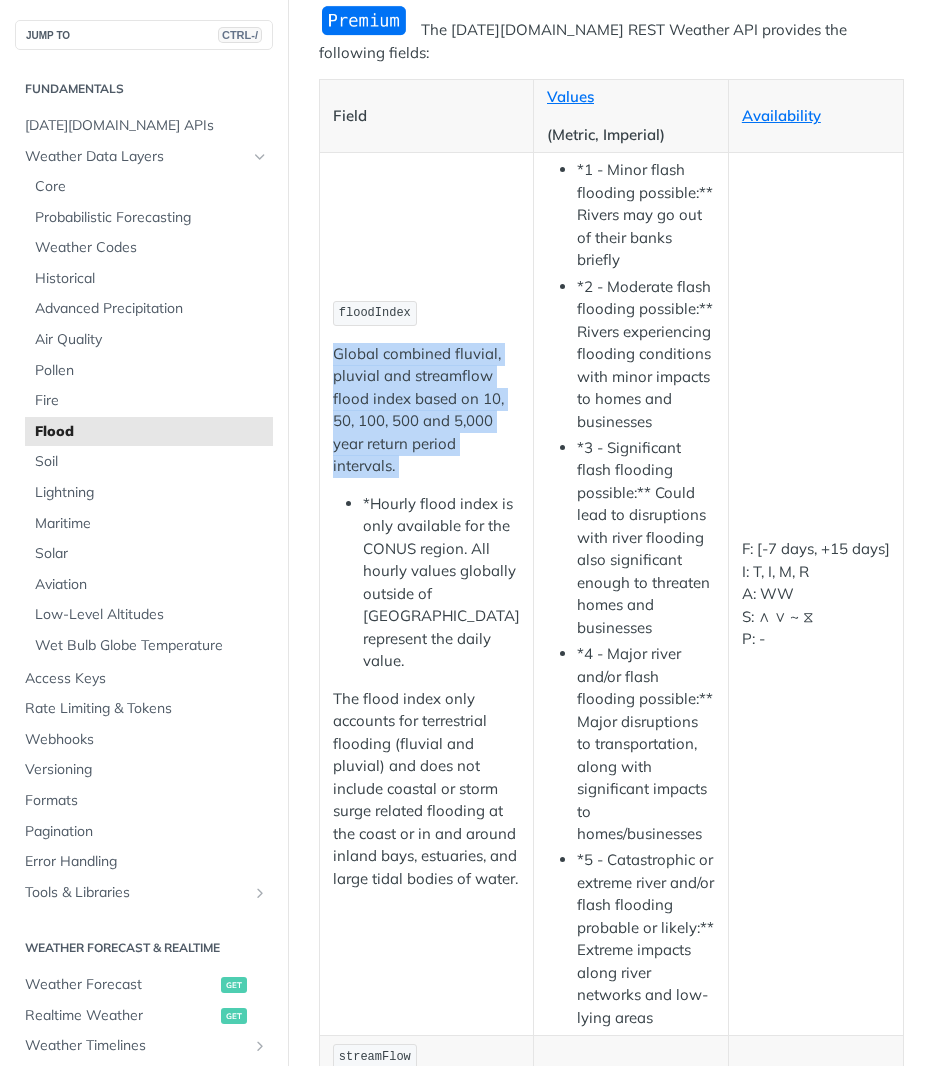 click on "Global combined fluvial, pluvial and streamflow flood index based on 10, 50, 100, 500 and 5,000 year return period intervals." at bounding box center [426, 410] 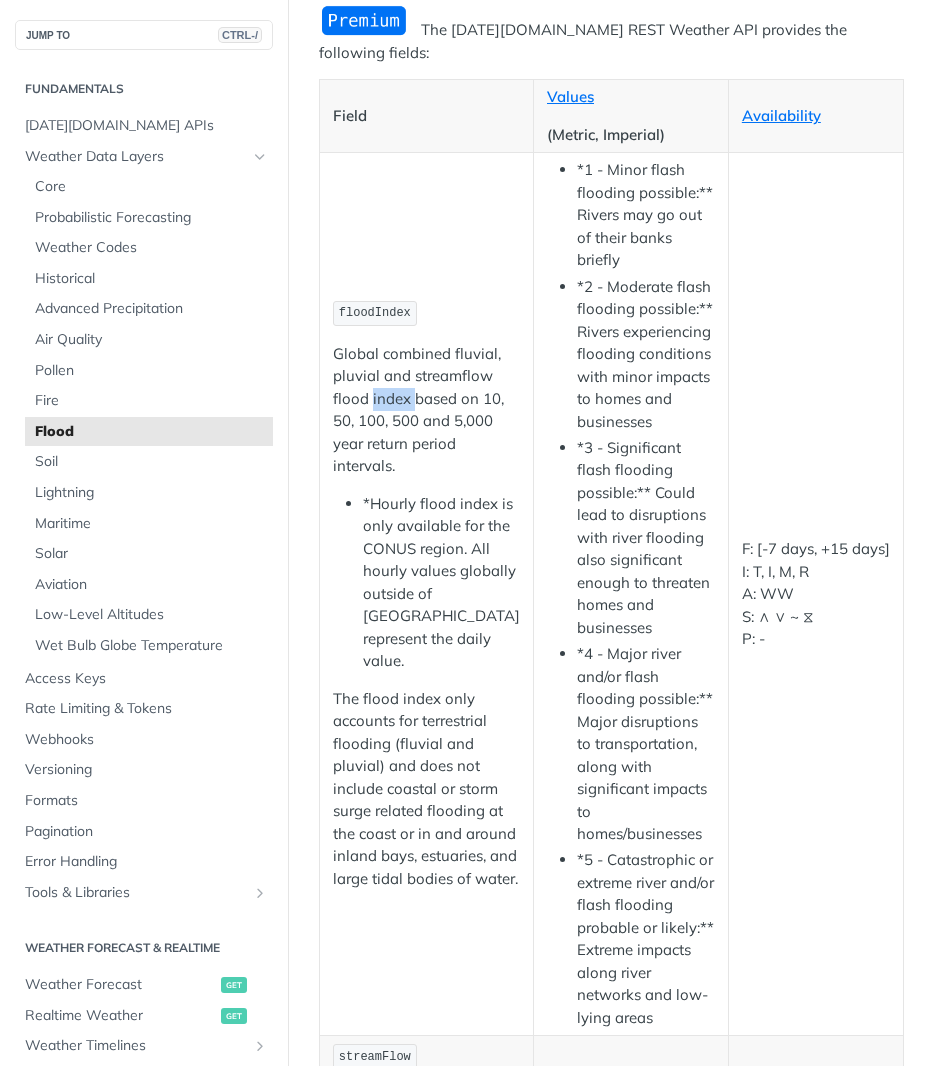 click on "Global combined fluvial, pluvial and streamflow flood index based on 10, 50, 100, 500 and 5,000 year return period intervals." at bounding box center (426, 410) 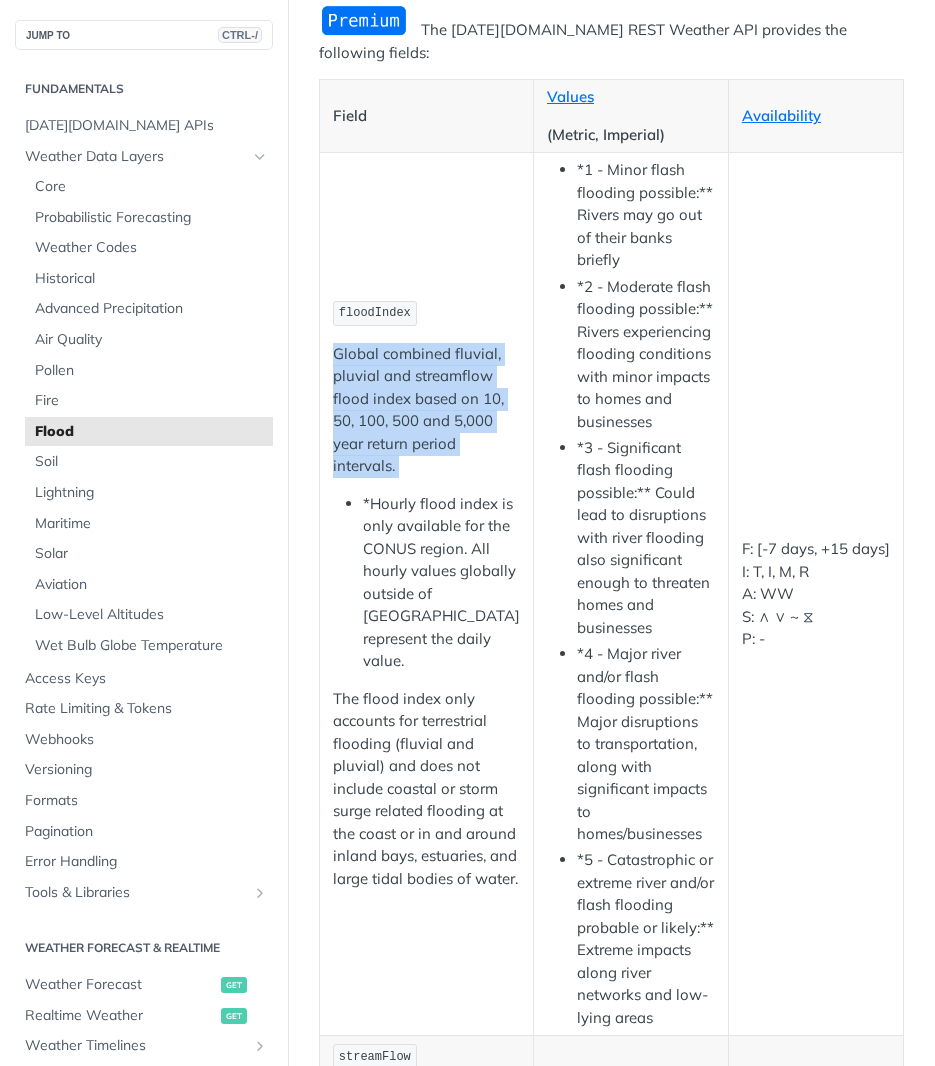 click on "Global combined fluvial, pluvial and streamflow flood index based on 10, 50, 100, 500 and 5,000 year return period intervals." at bounding box center (426, 410) 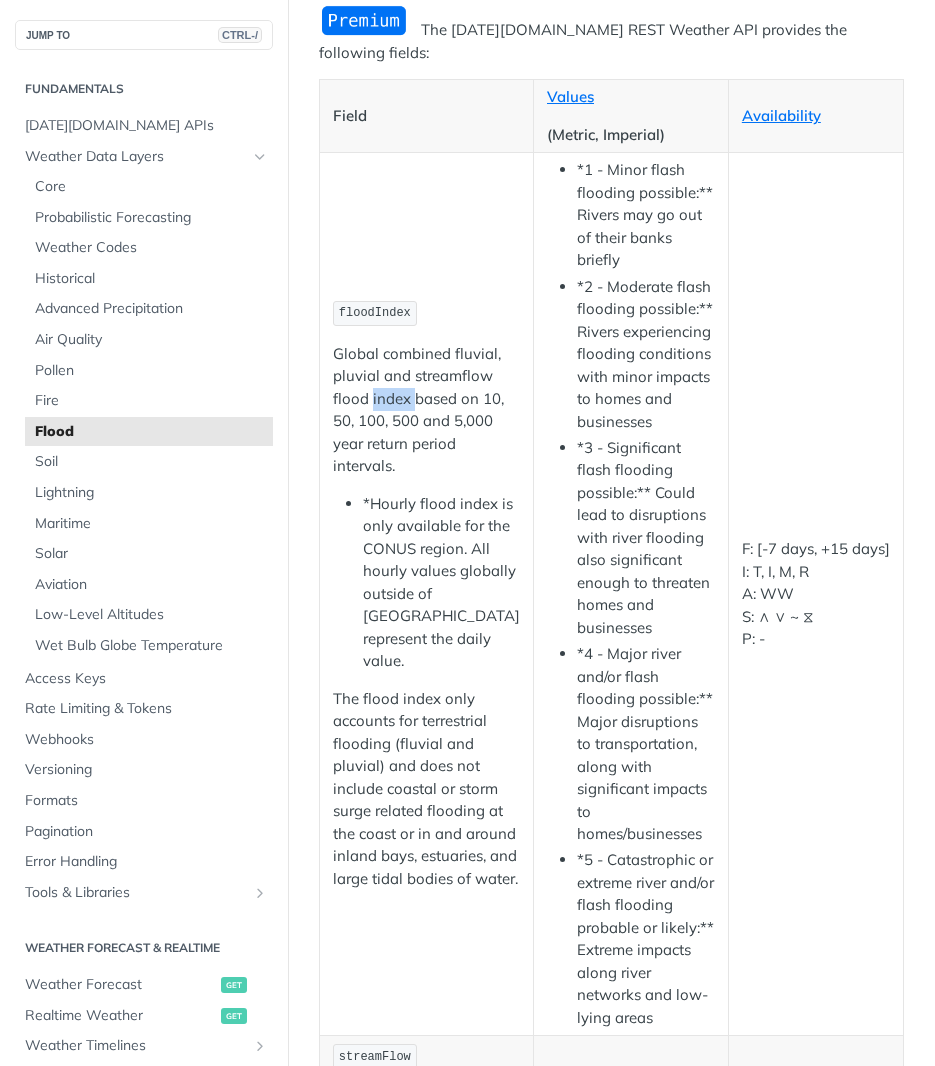 click on "Global combined fluvial, pluvial and streamflow flood index based on 10, 50, 100, 500 and 5,000 year return period intervals." at bounding box center [426, 410] 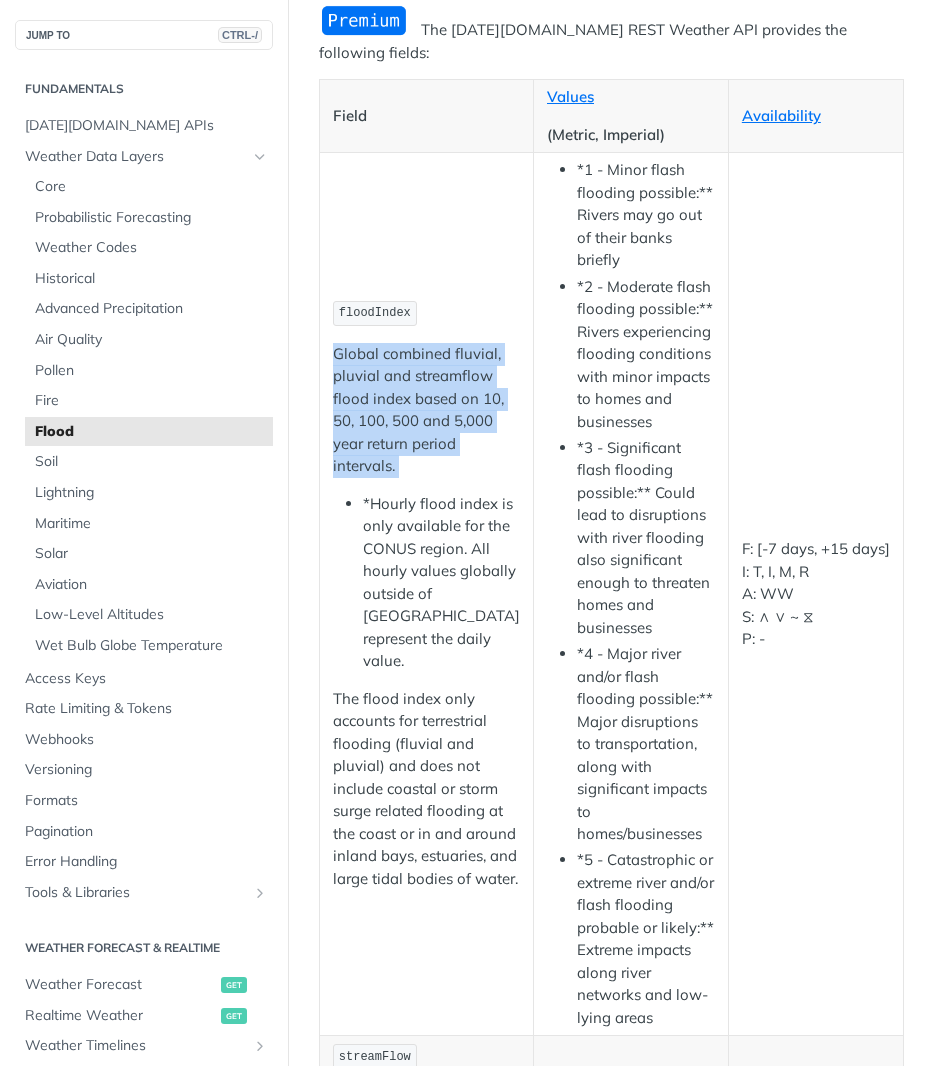 click on "Global combined fluvial, pluvial and streamflow flood index based on 10, 50, 100, 500 and 5,000 year return period intervals." at bounding box center (426, 410) 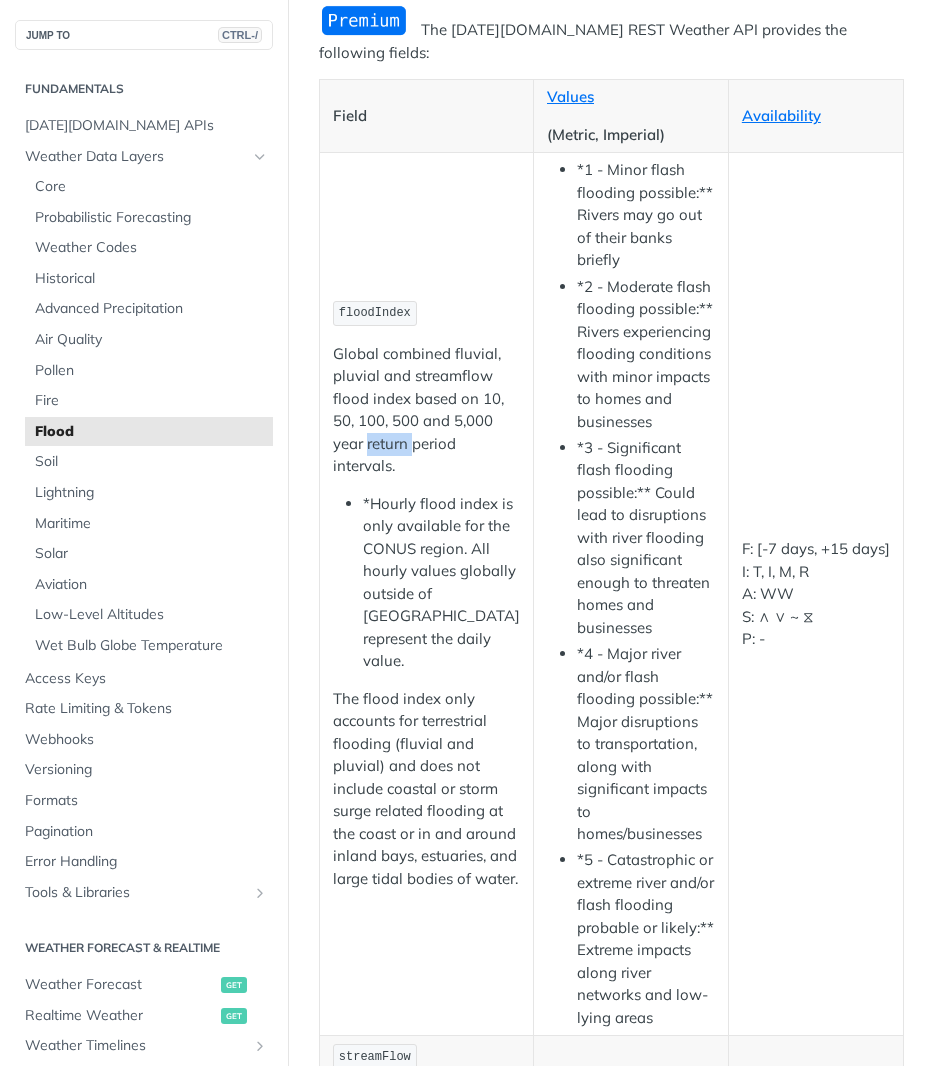 click on "Global combined fluvial, pluvial and streamflow flood index based on 10, 50, 100, 500 and 5,000 year return period intervals." at bounding box center (426, 410) 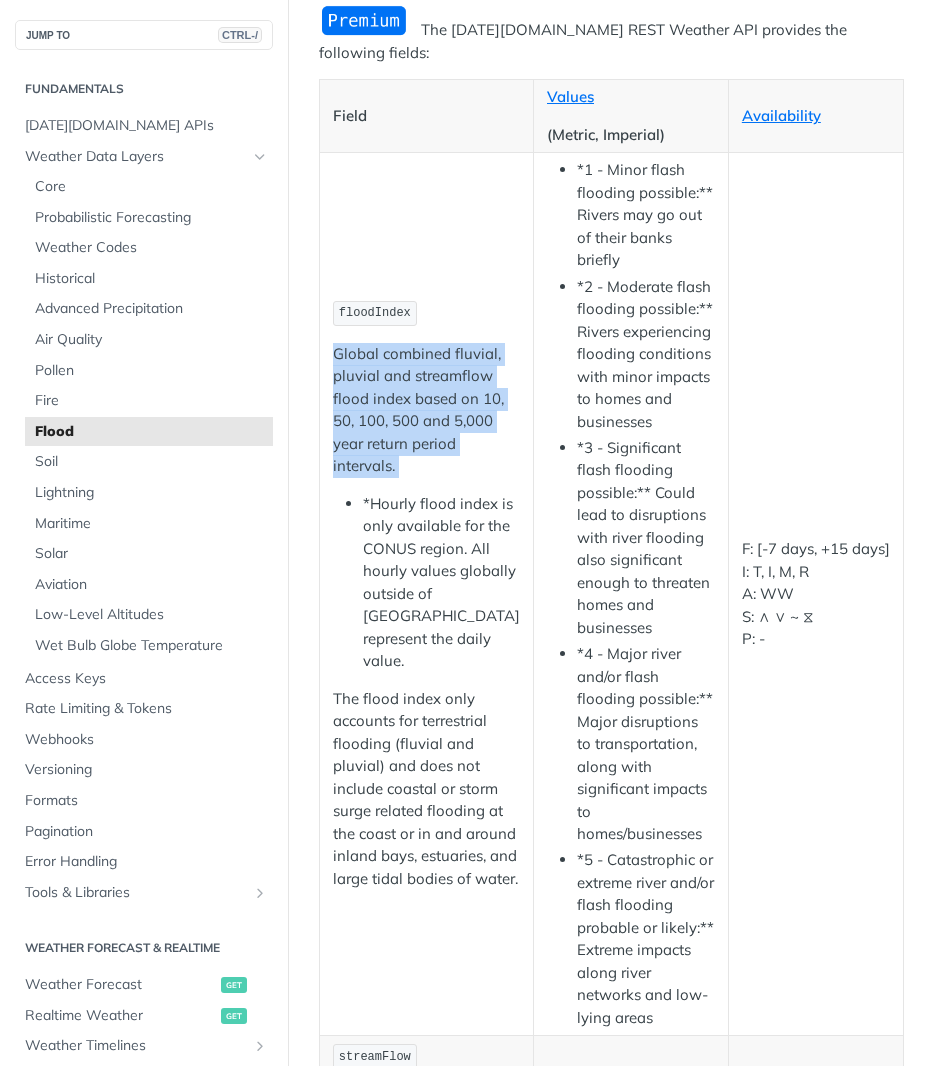 click on "Global combined fluvial, pluvial and streamflow flood index based on 10, 50, 100, 500 and 5,000 year return period intervals." at bounding box center (426, 410) 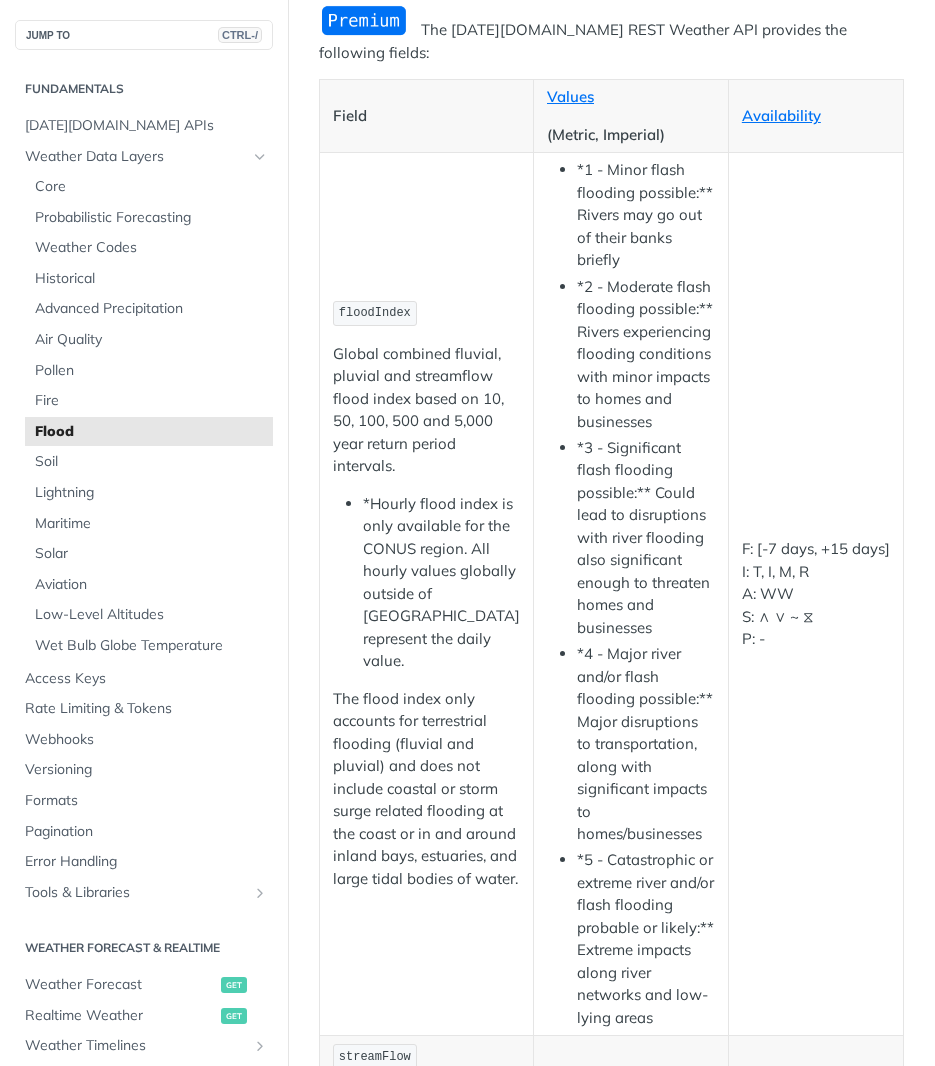 click on "Global combined fluvial, pluvial and streamflow flood index based on 10, 50, 100, 500 and 5,000 year return period intervals." at bounding box center [426, 410] 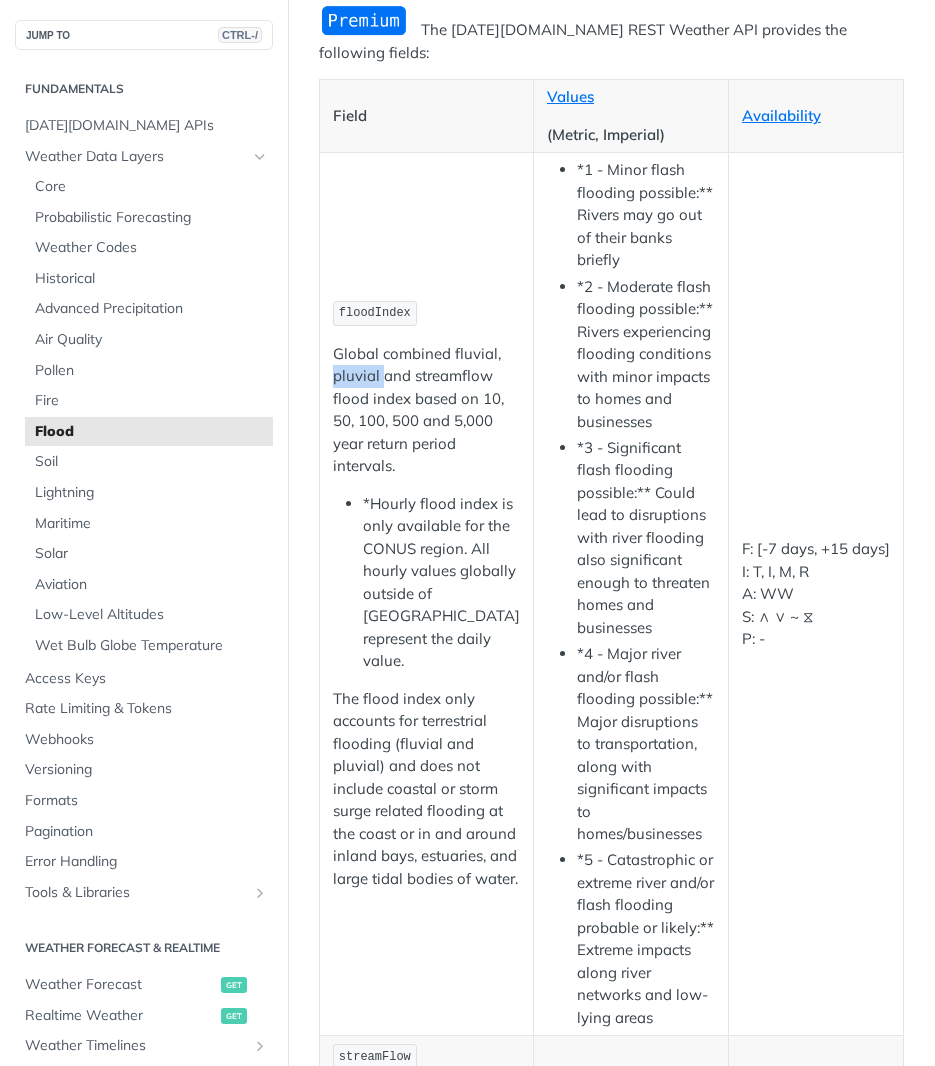 click on "Global combined fluvial, pluvial and streamflow flood index based on 10, 50, 100, 500 and 5,000 year return period intervals." at bounding box center (426, 410) 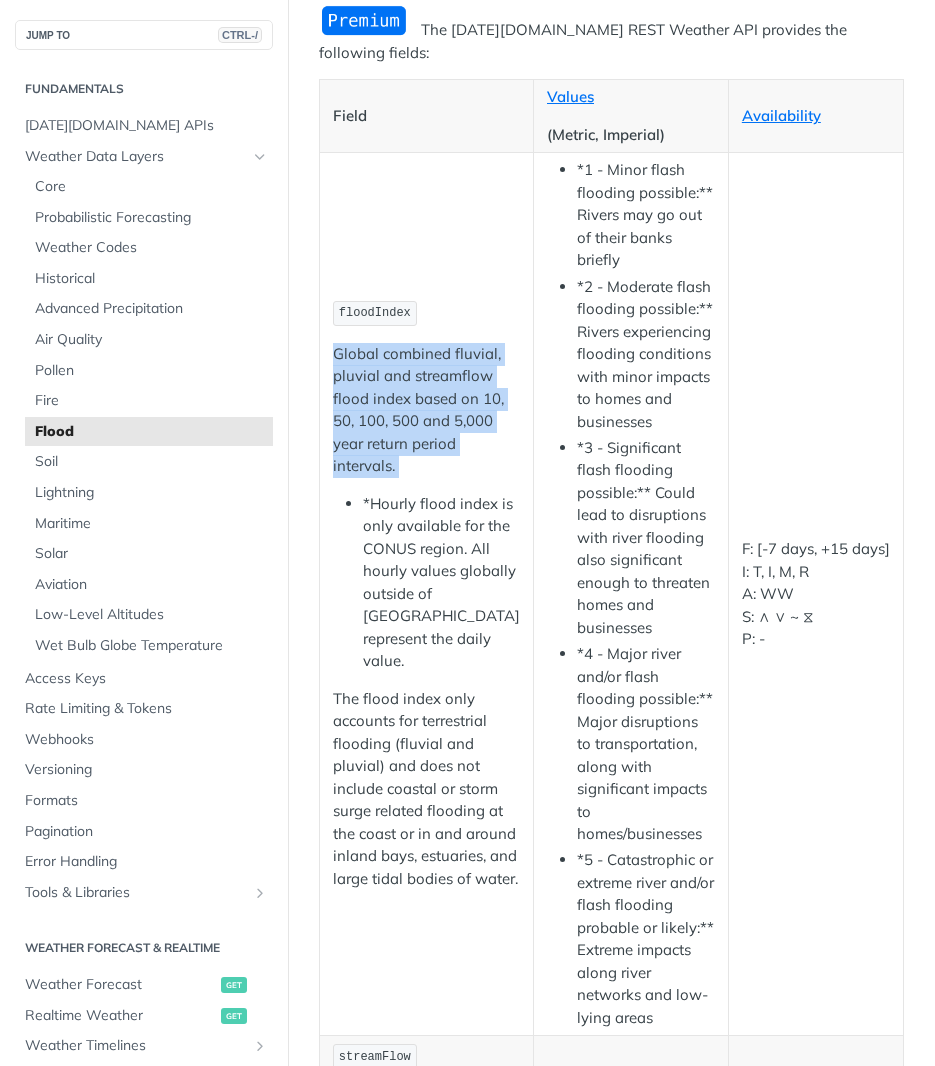 click on "Global combined fluvial, pluvial and streamflow flood index based on 10, 50, 100, 500 and 5,000 year return period intervals." at bounding box center (426, 410) 